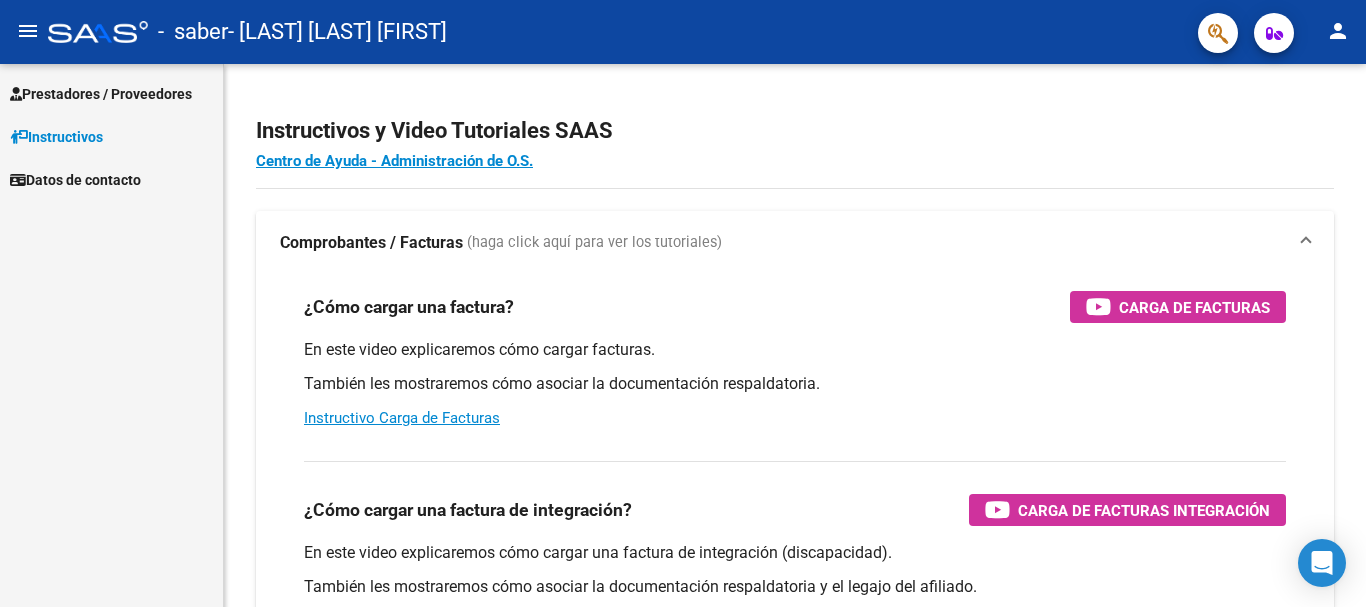 scroll, scrollTop: 0, scrollLeft: 0, axis: both 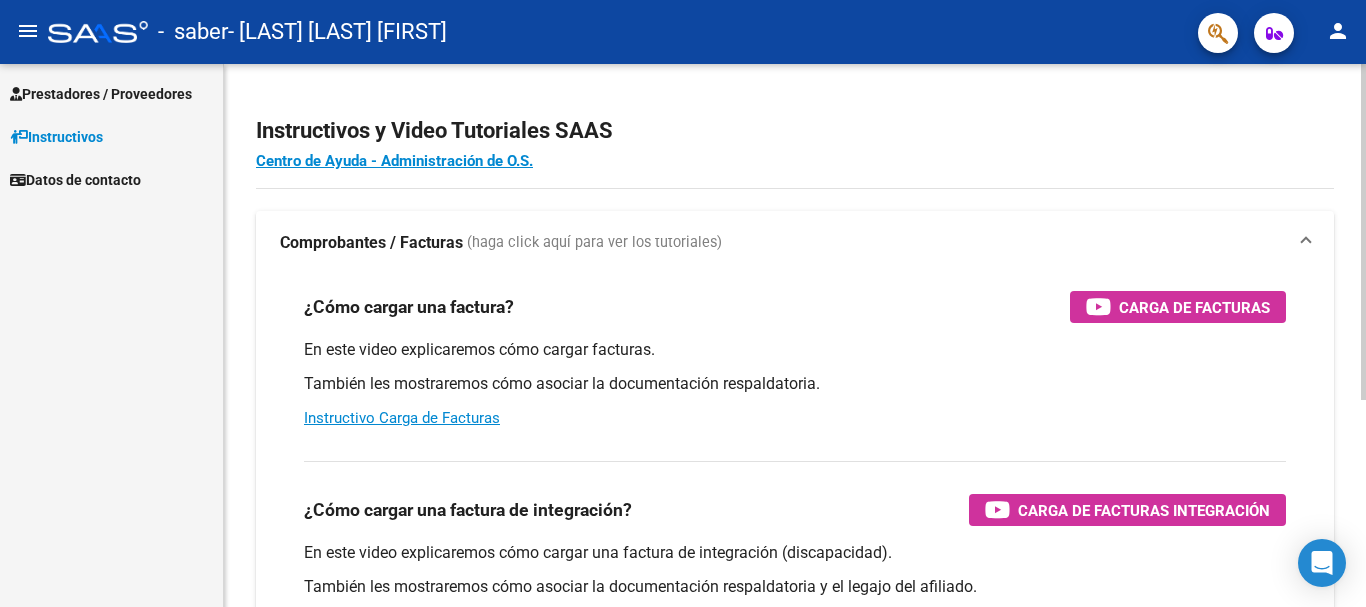 click on "Instructivos y Video Tutoriales SAAS Centro de Ayuda - Administración de O.S. Comprobantes / Facturas     (haga click aquí para ver los tutoriales) ¿Cómo cargar una factura?    Carga de Facturas En este video explicaremos cómo cargar facturas. También les mostraremos cómo asociar la documentación respaldatoria. Instructivo Carga de Facturas ¿Cómo cargar una factura de integración?    Carga de Facturas Integración En este video explicaremos cómo cargar una factura de integración (discapacidad). También les mostraremos cómo asociar la documentación respaldatoria y el legajo del afiliado. Instructivo Carga de Facturas con Recupero x Integración ¿Cómo editar una factura de integración?    Edición de Facturas de integración En este video explicaremos cómo editar una factura que ya habíamos cargado. Les mostraremos cómo asociar la documentación respaldatoria y la trazabilidad." 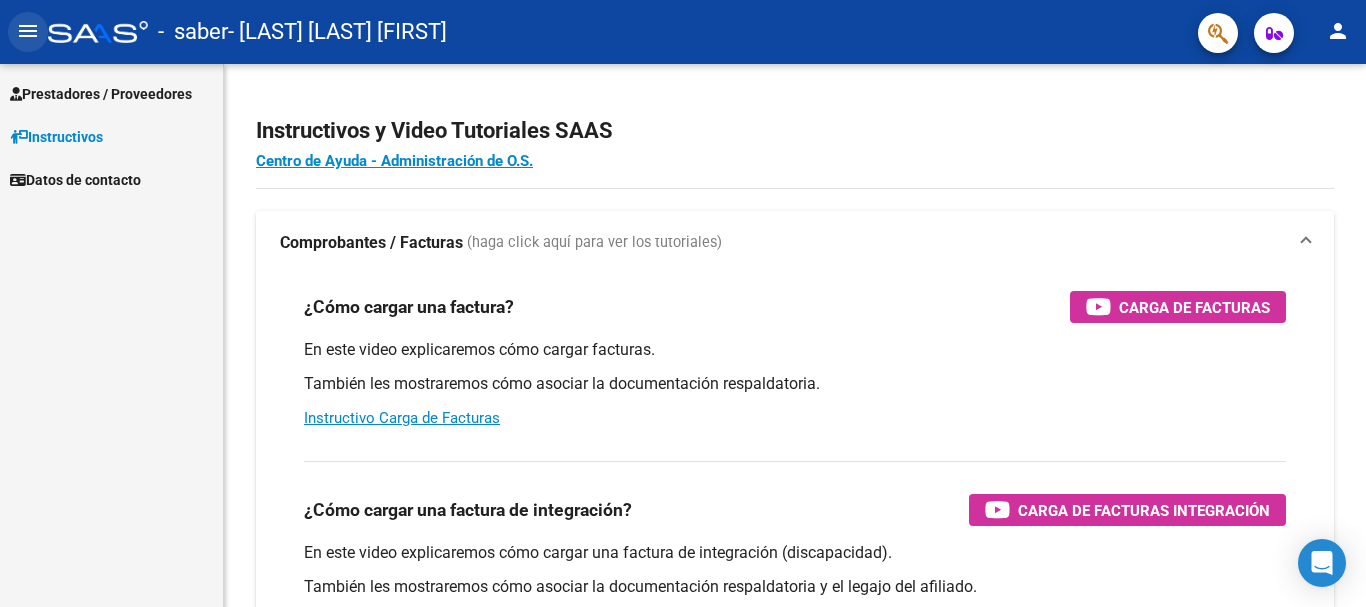 click on "menu" 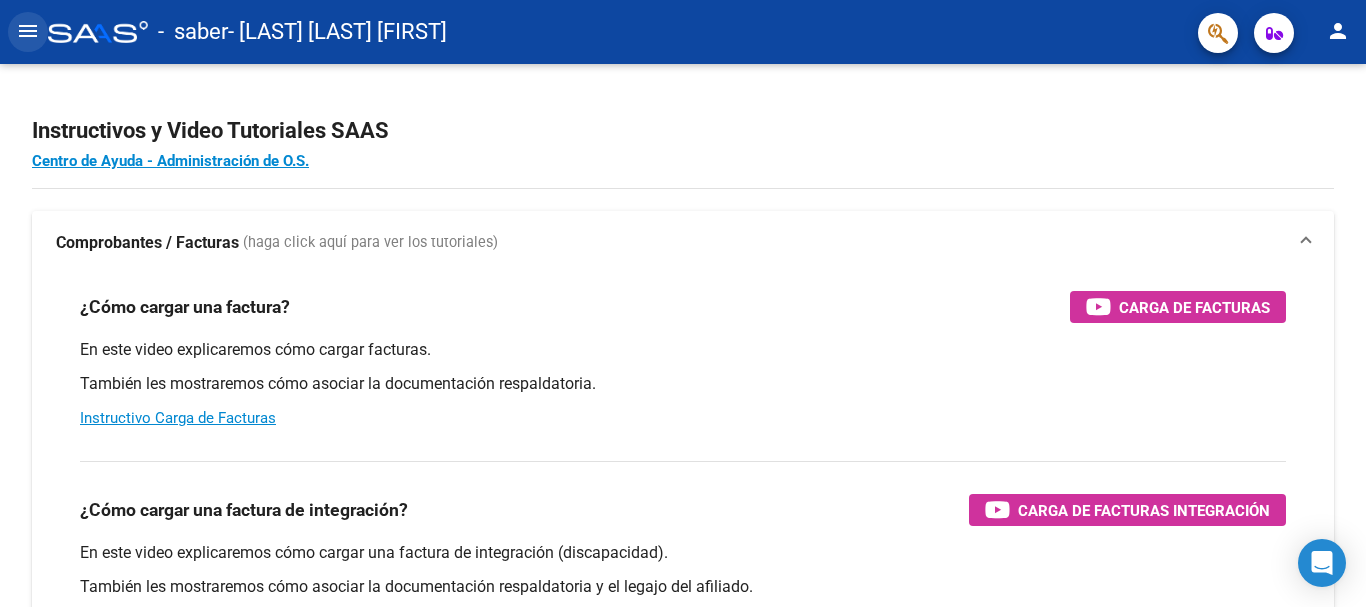 click on "menu" 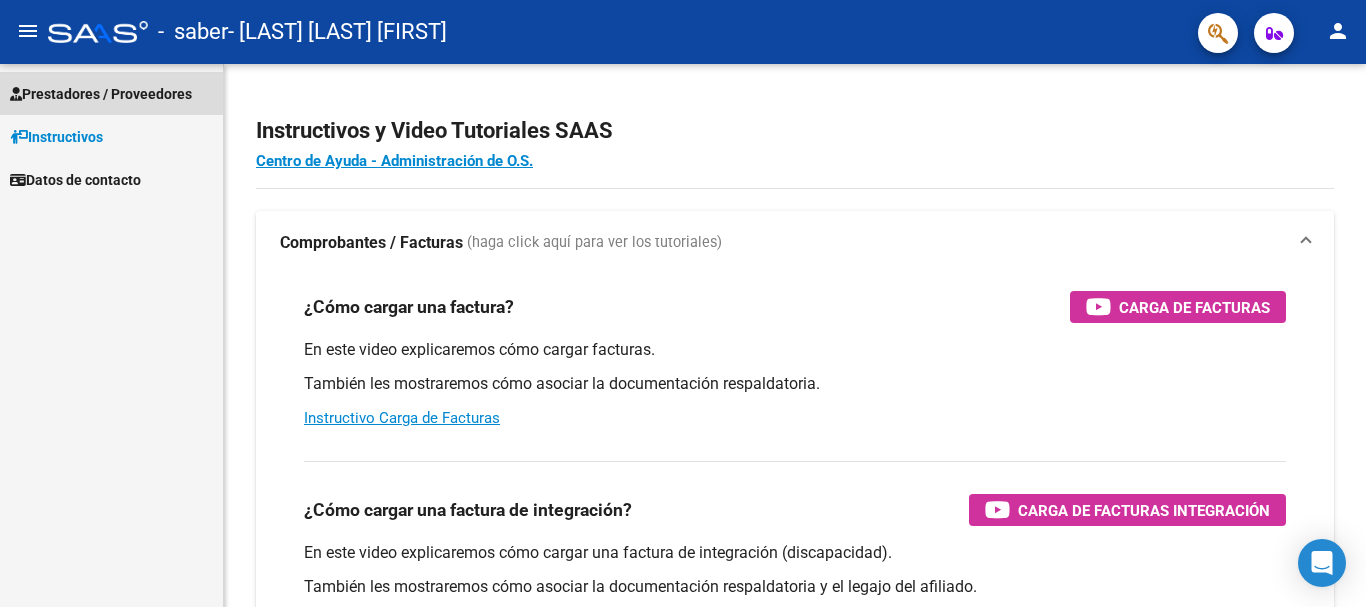 click on "Prestadores / Proveedores" at bounding box center [101, 94] 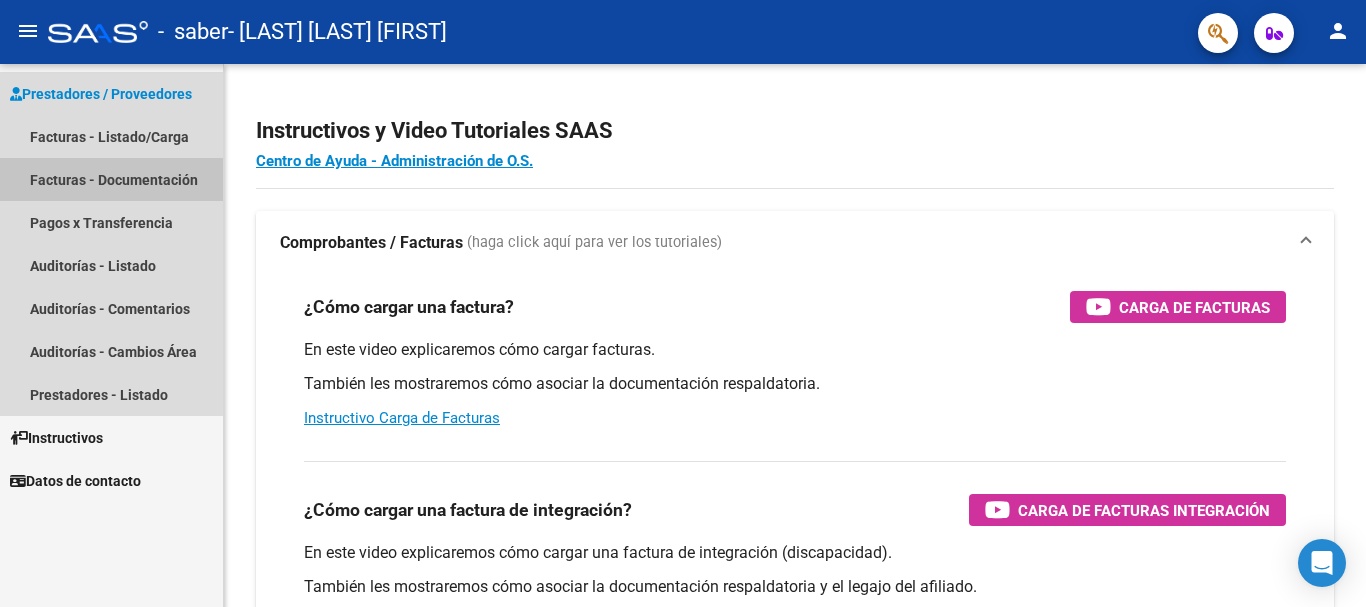 click on "Facturas - Documentación" at bounding box center (111, 179) 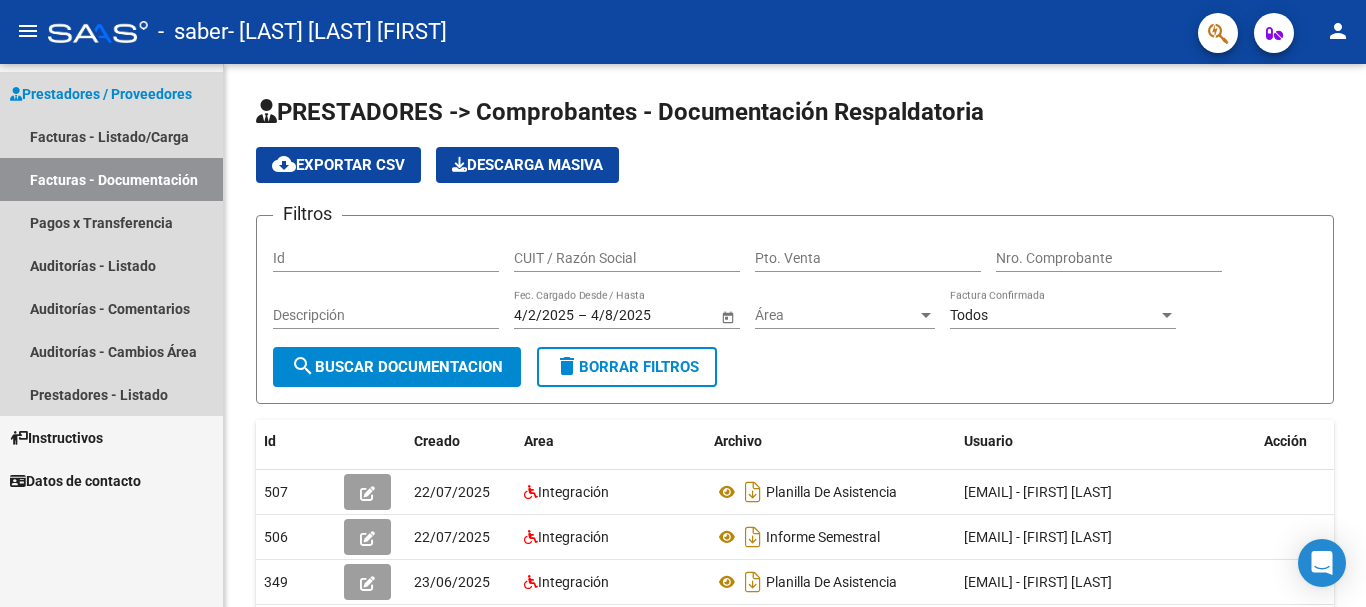 click on "Facturas - Documentación" at bounding box center [111, 179] 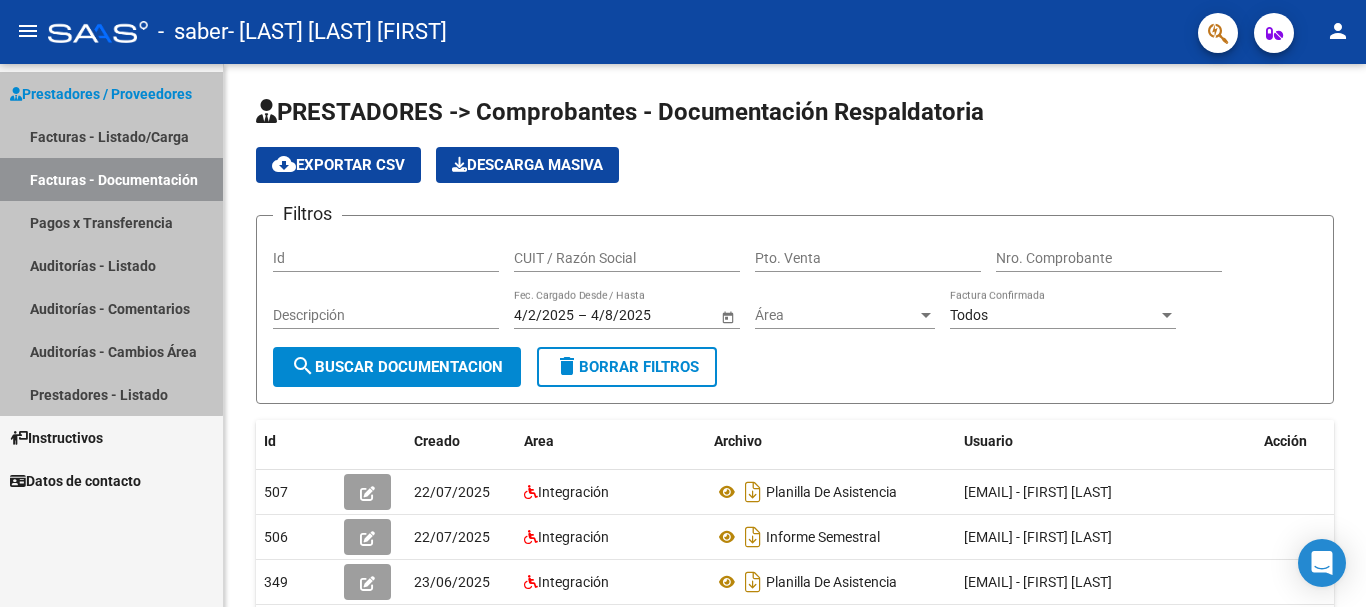 click on "Facturas - Documentación" at bounding box center (111, 179) 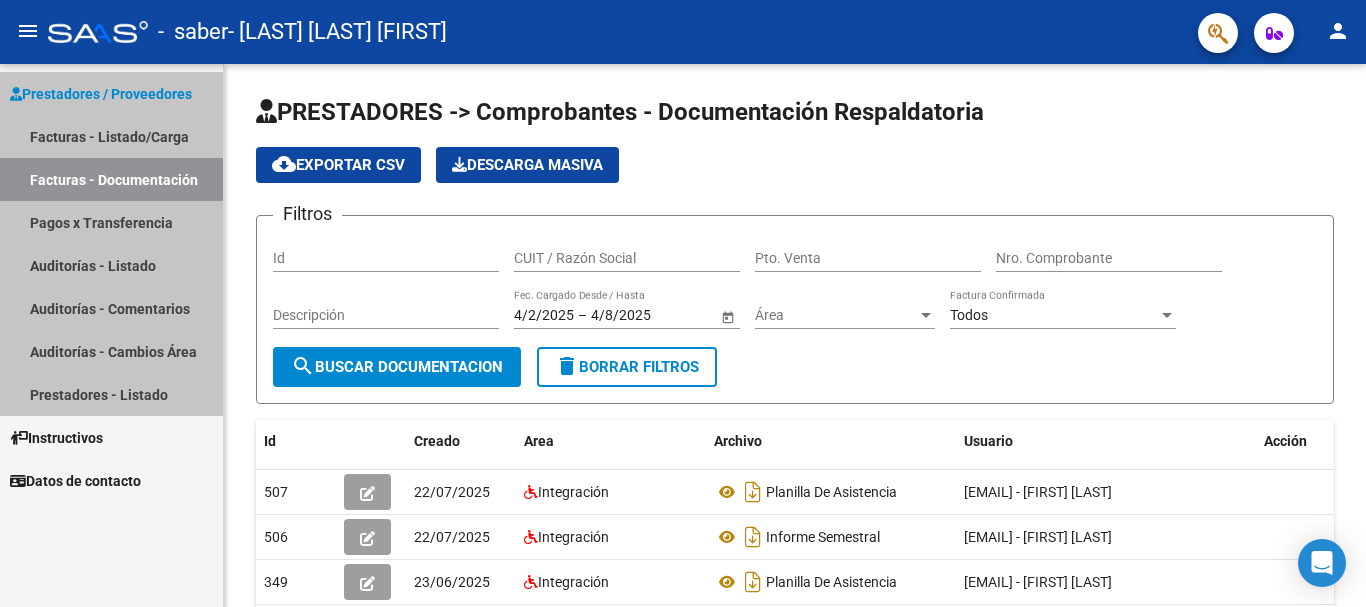 click on "Facturas - Documentación" at bounding box center [111, 179] 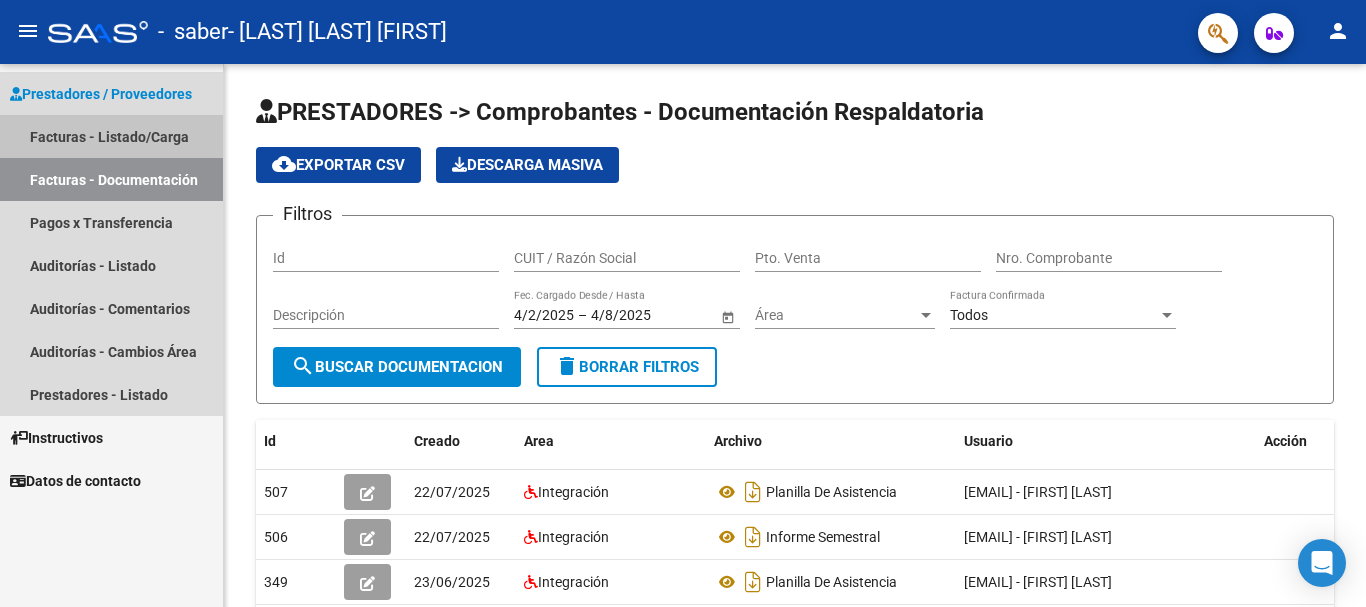click on "Facturas - Listado/Carga" at bounding box center [111, 136] 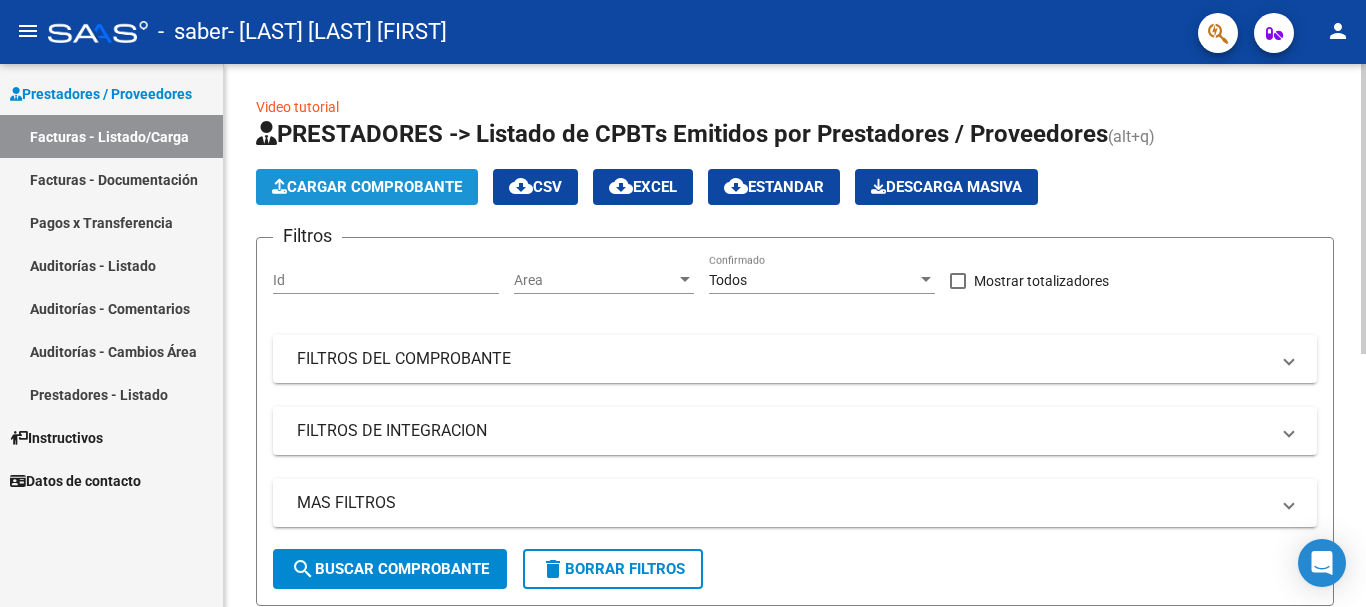 click on "Cargar Comprobante" 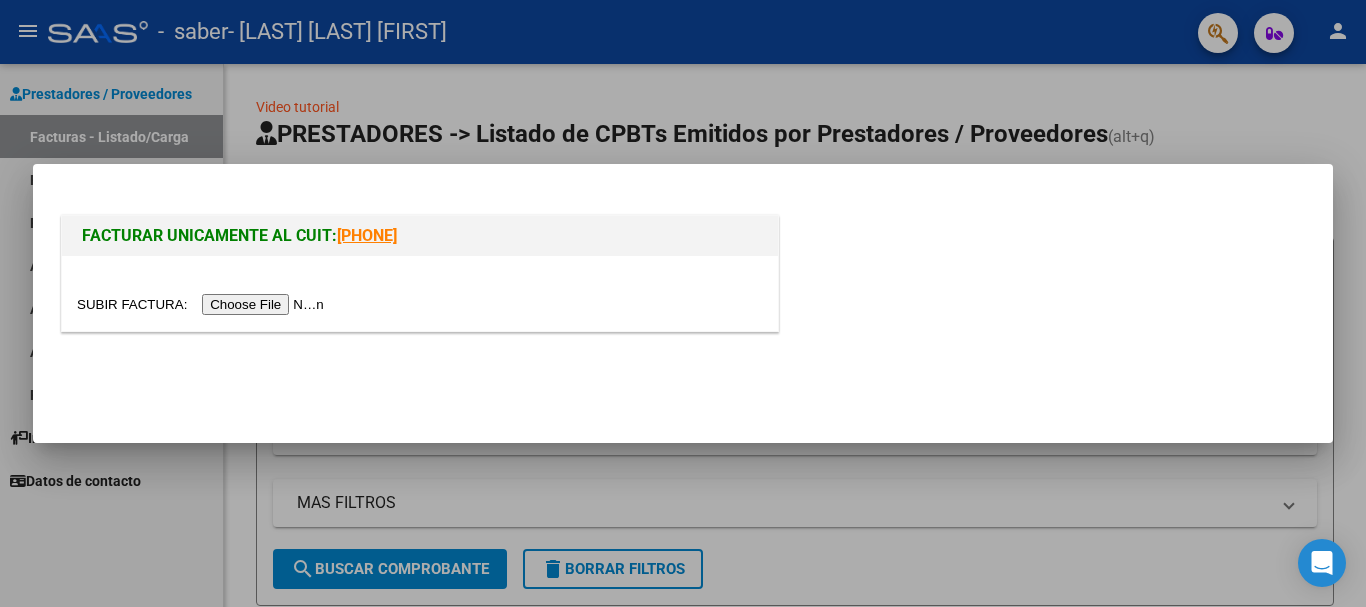click at bounding box center (203, 304) 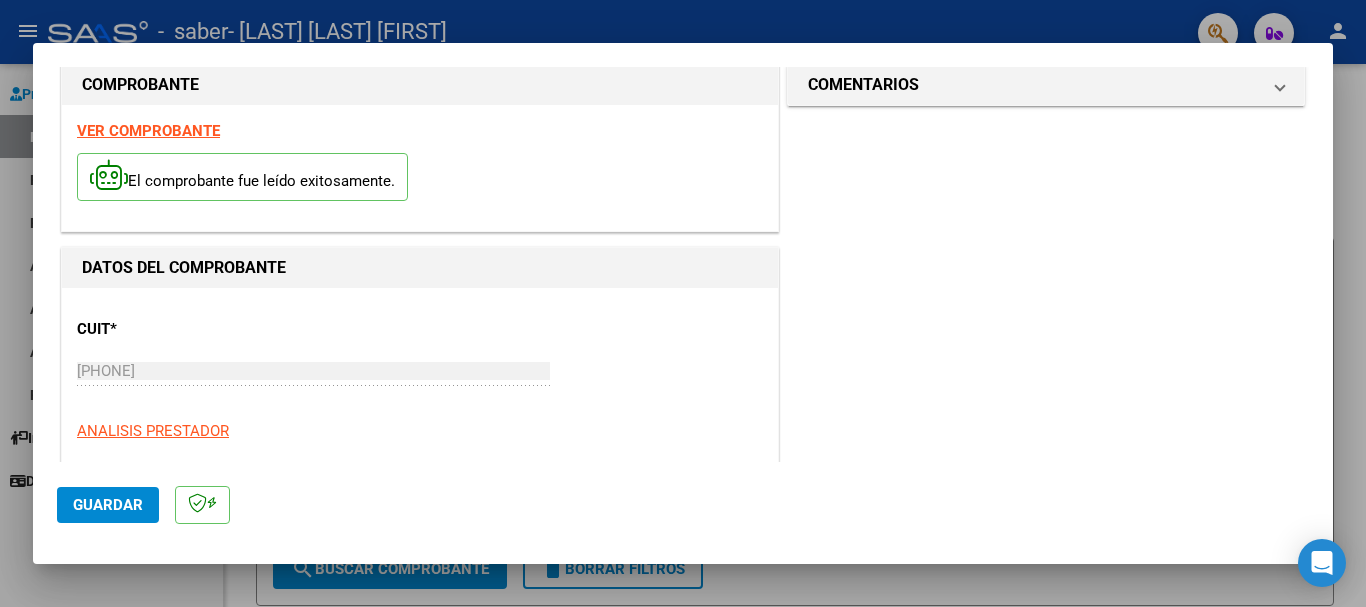 scroll, scrollTop: 40, scrollLeft: 0, axis: vertical 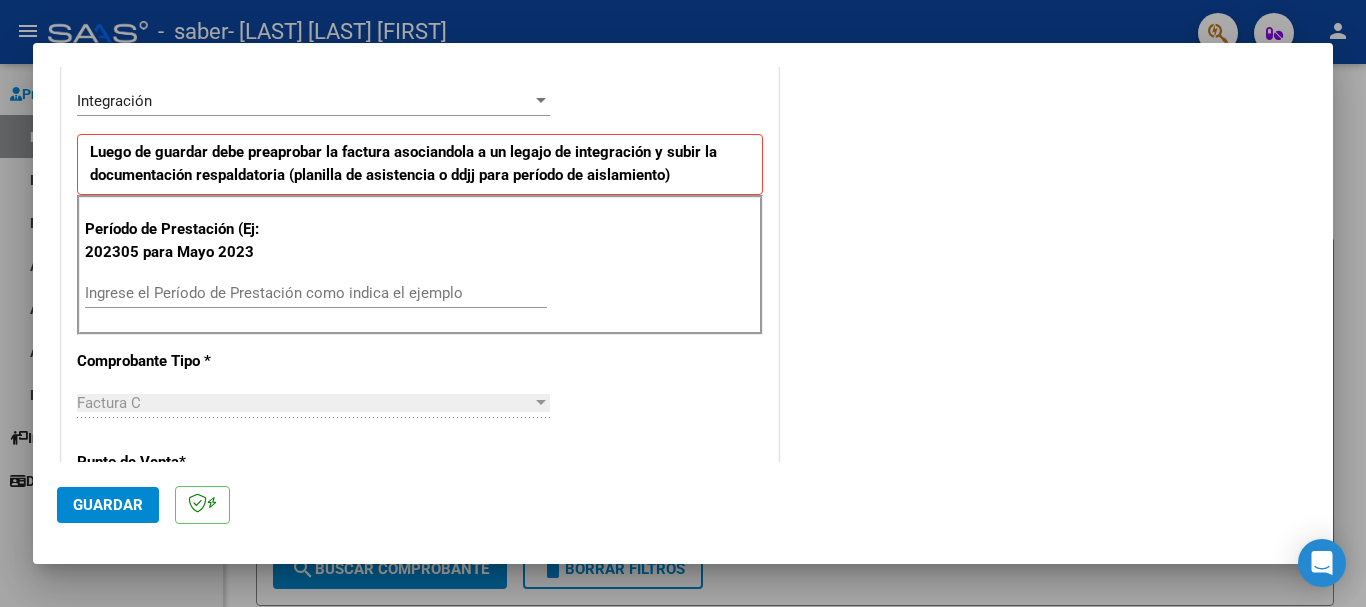 click on "Ingrese el Período de Prestación como indica el ejemplo" at bounding box center (316, 293) 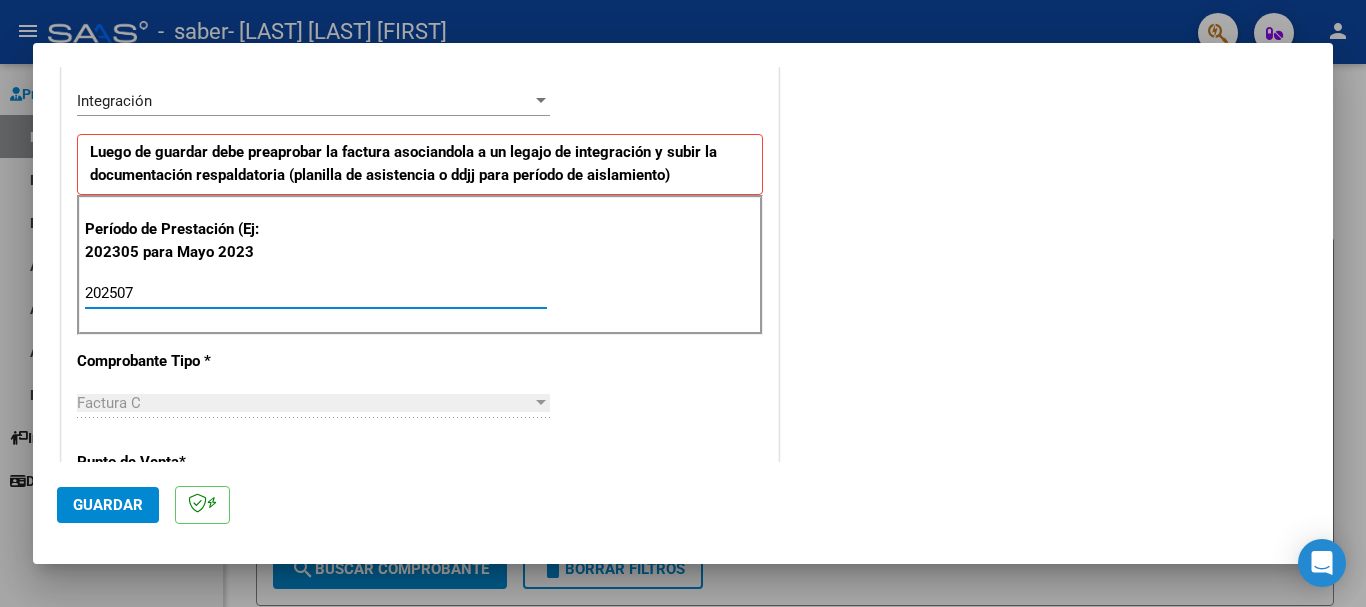 type on "202507" 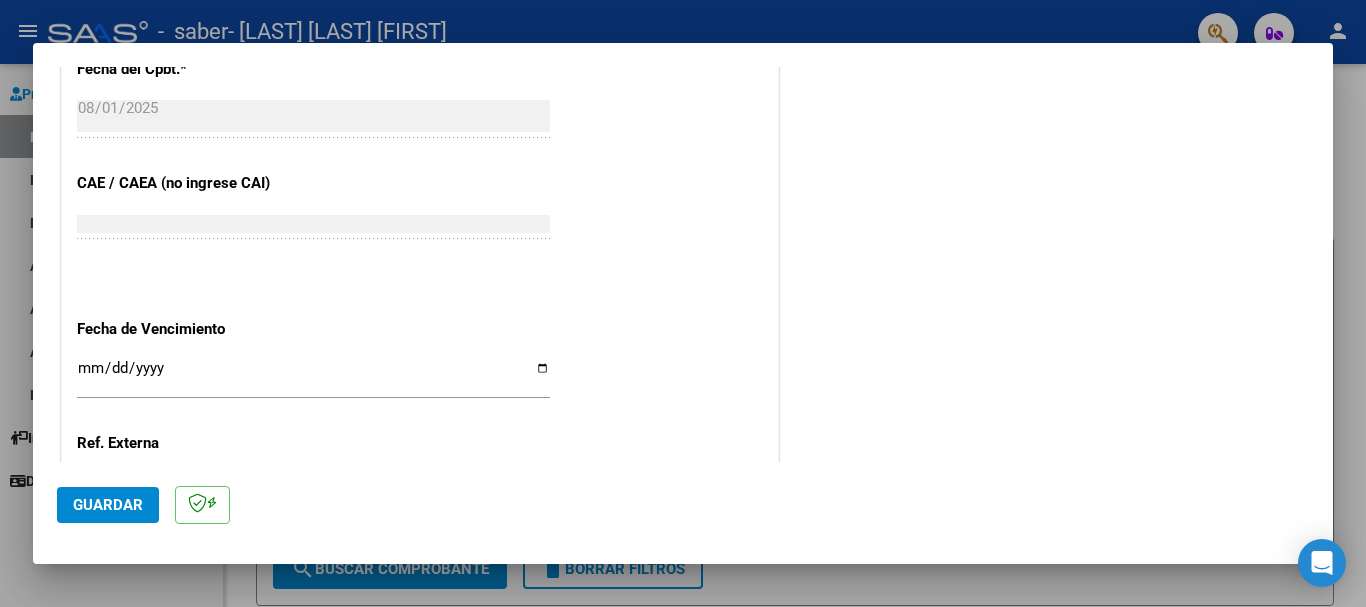 scroll, scrollTop: 1173, scrollLeft: 0, axis: vertical 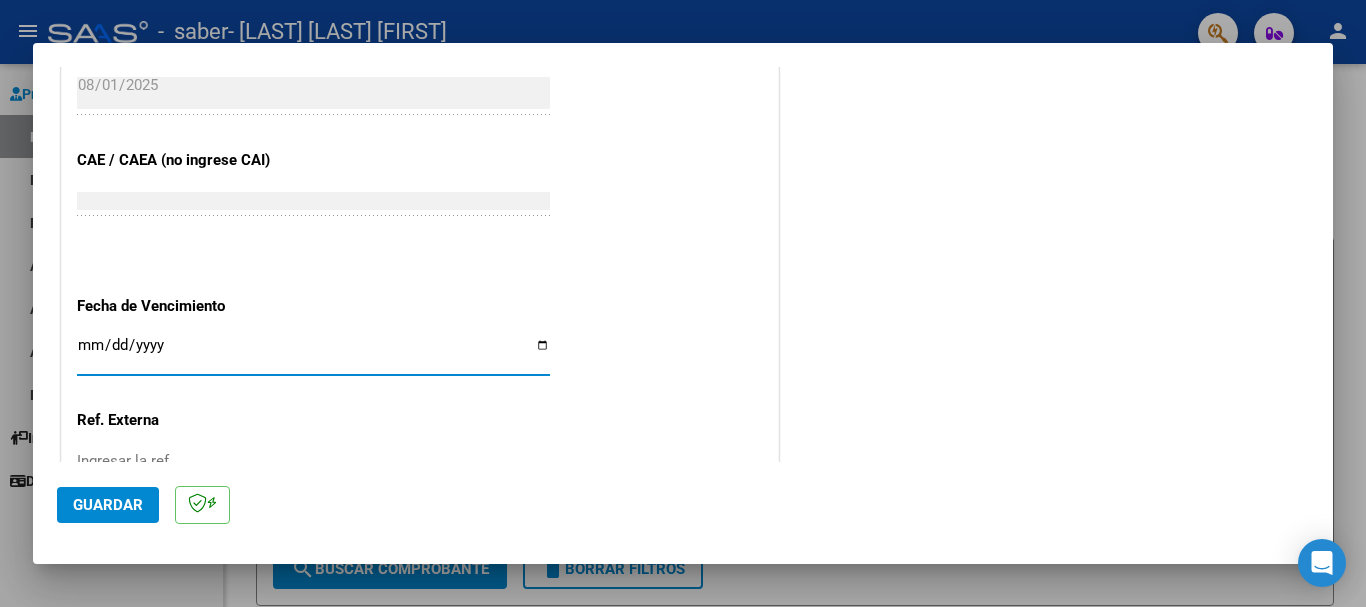 click on "Ingresar la fecha" at bounding box center [313, 353] 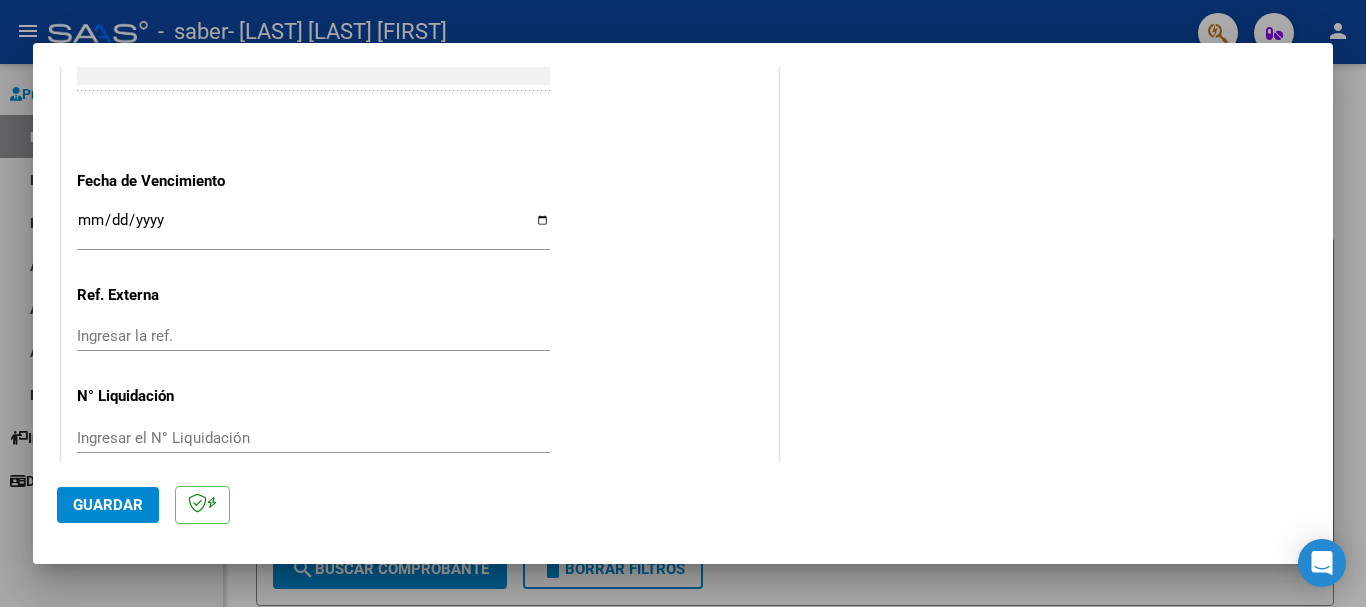 scroll, scrollTop: 1327, scrollLeft: 0, axis: vertical 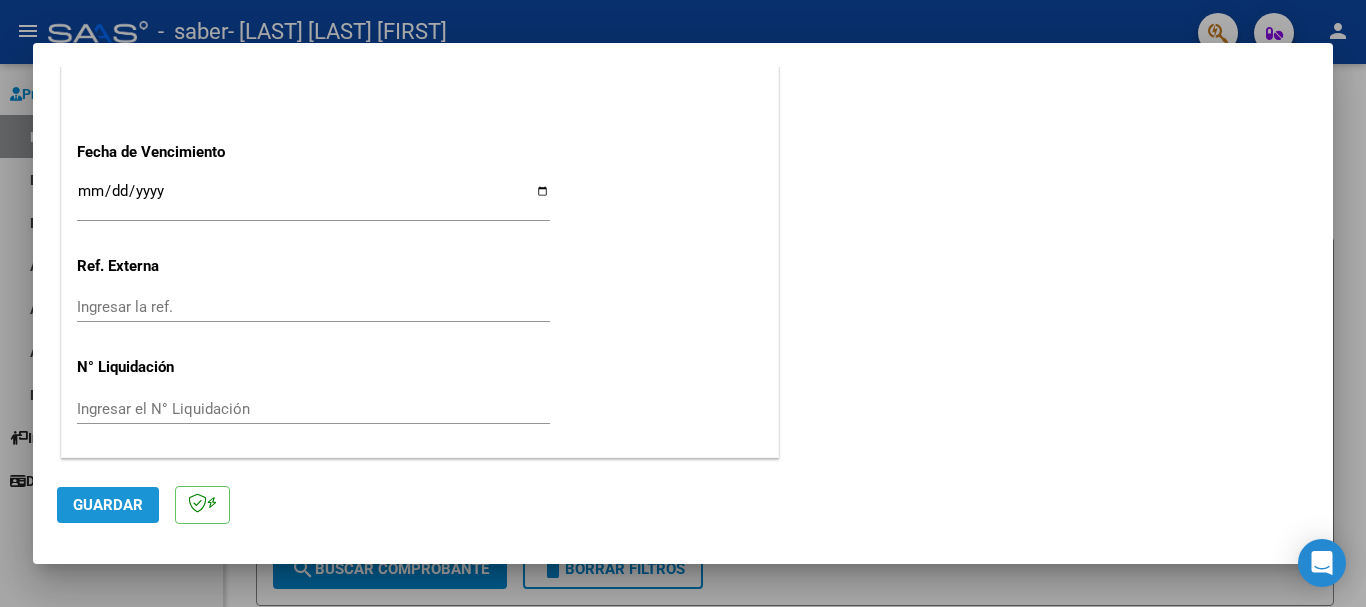 click on "Guardar" 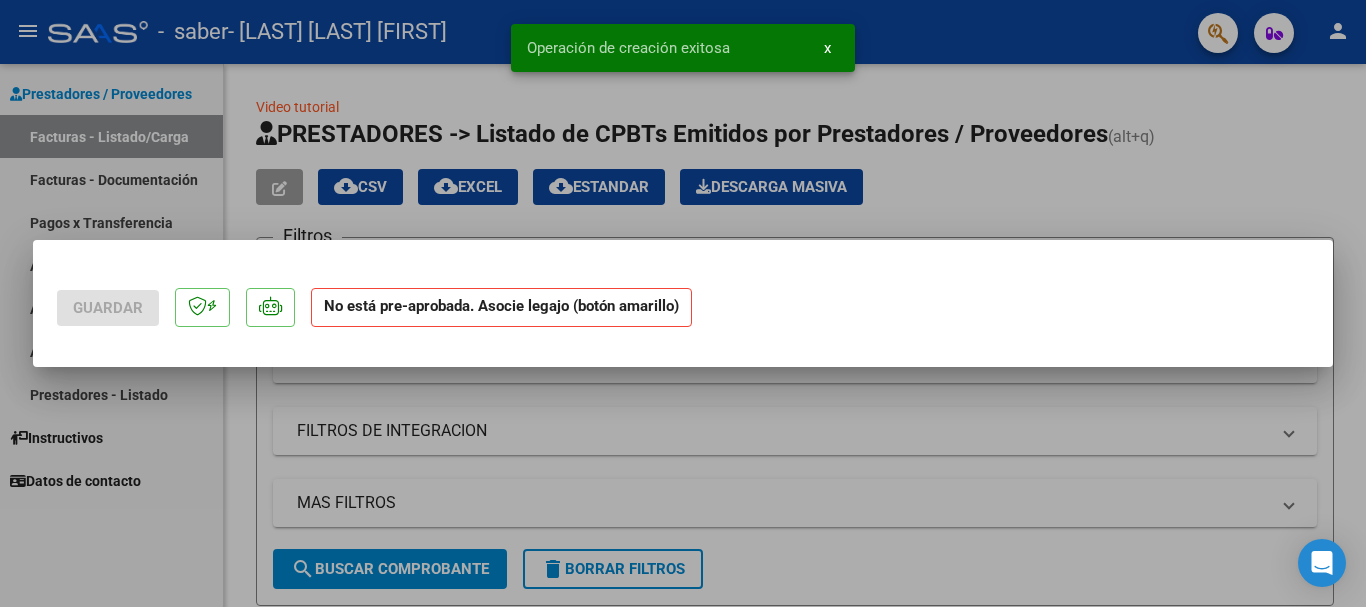 scroll, scrollTop: 0, scrollLeft: 0, axis: both 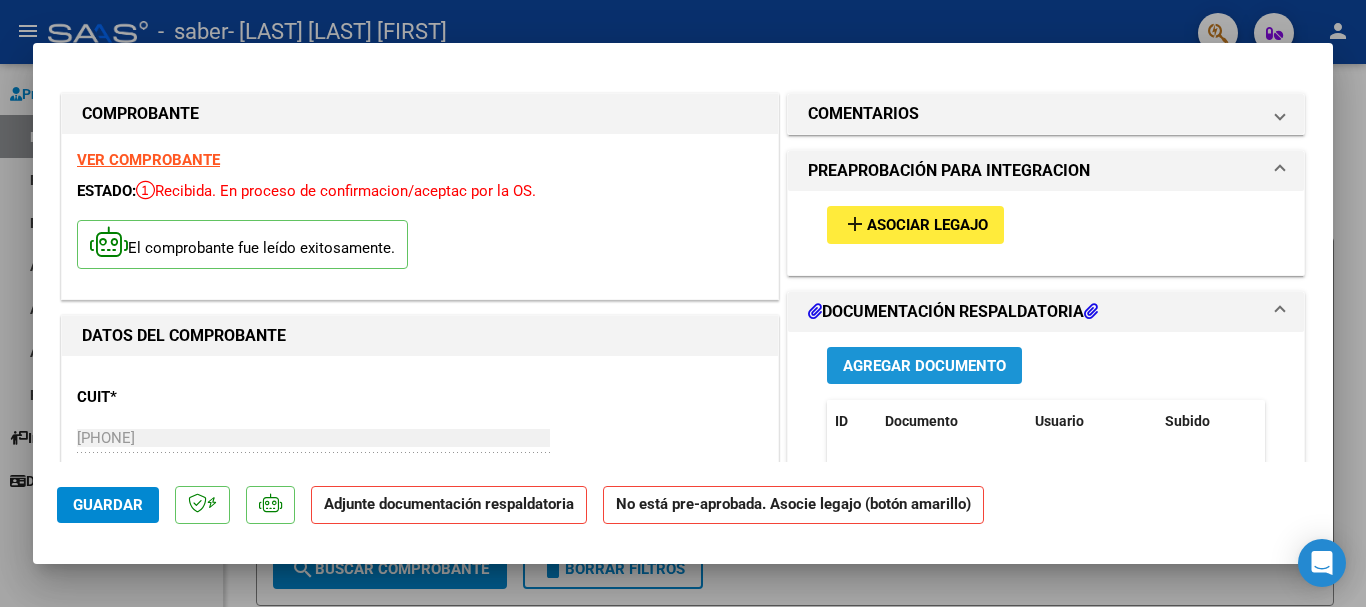 click on "Agregar Documento" at bounding box center [924, 366] 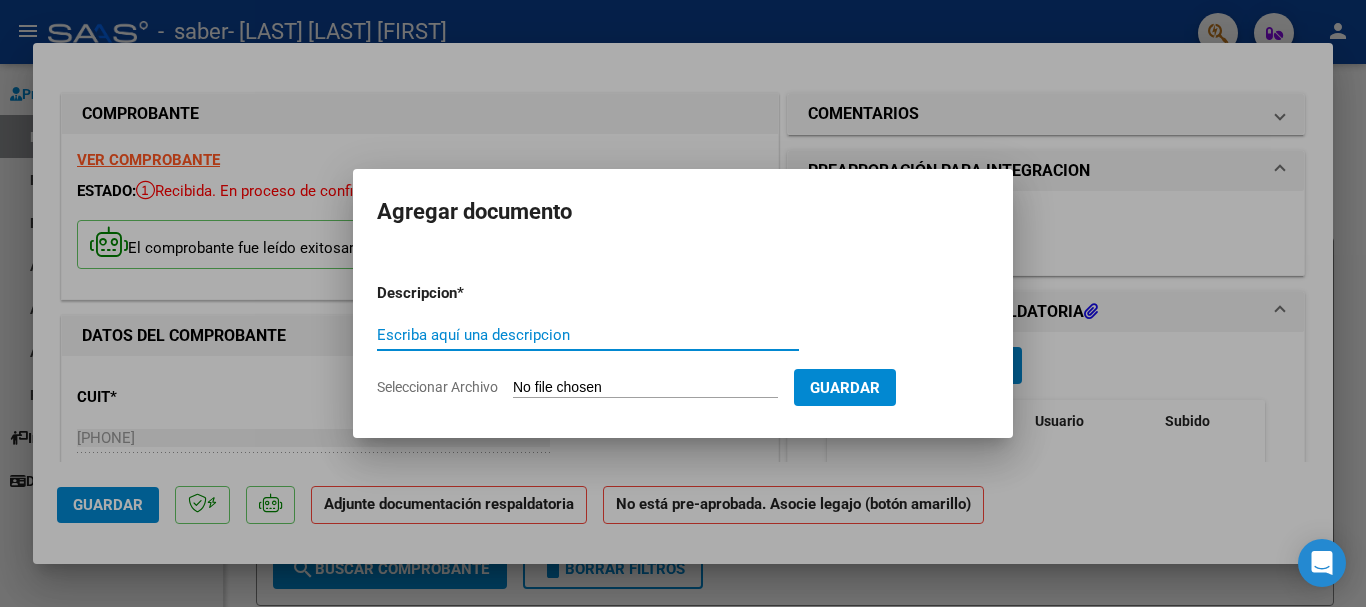 click on "Escriba aquí una descripcion" at bounding box center (588, 335) 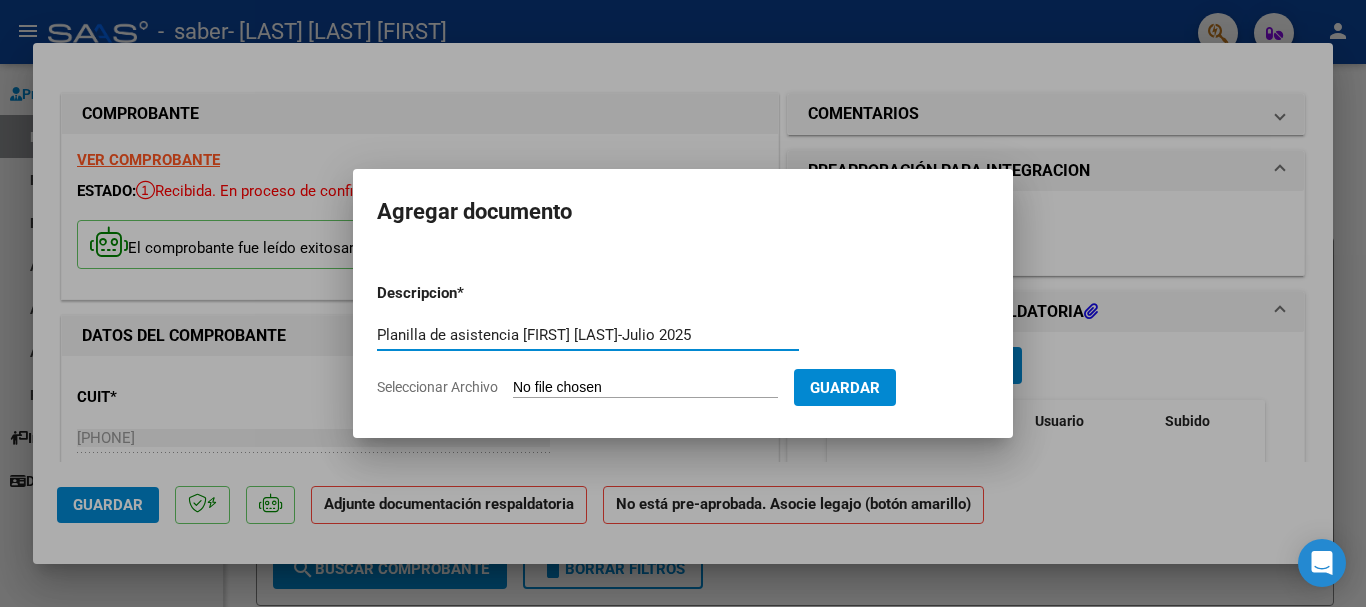 type on "Planilla de asistencia [FIRST] [LAST]-Julio 2025" 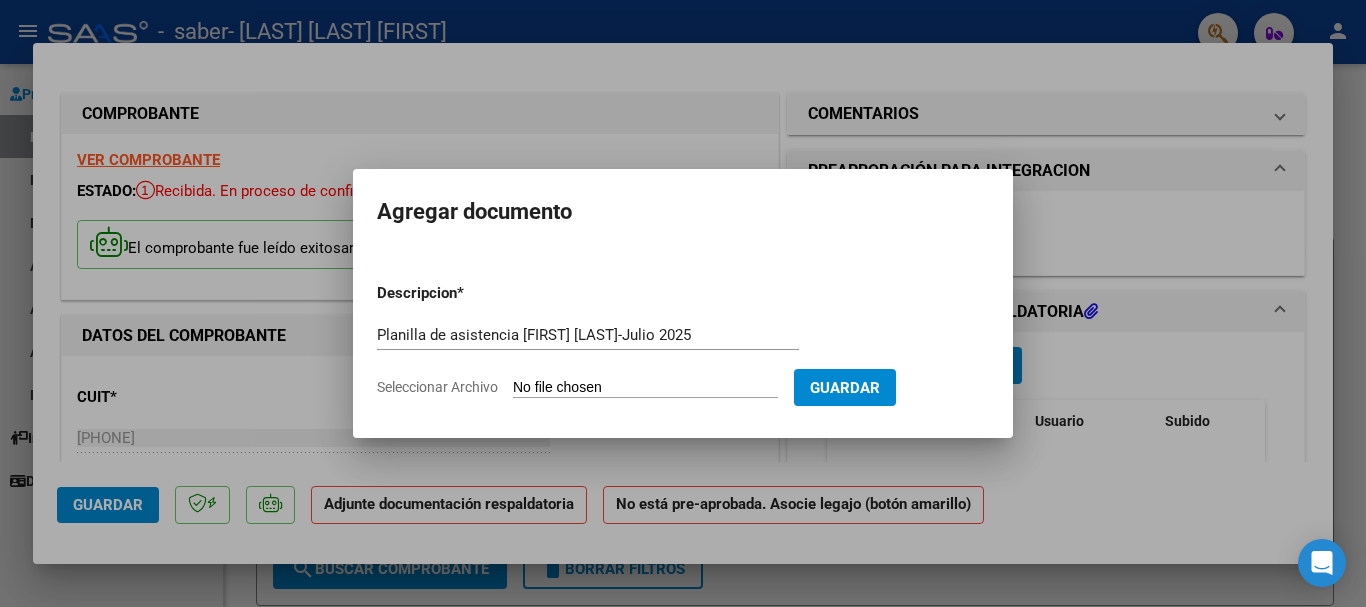 click on "Seleccionar Archivo" at bounding box center (645, 388) 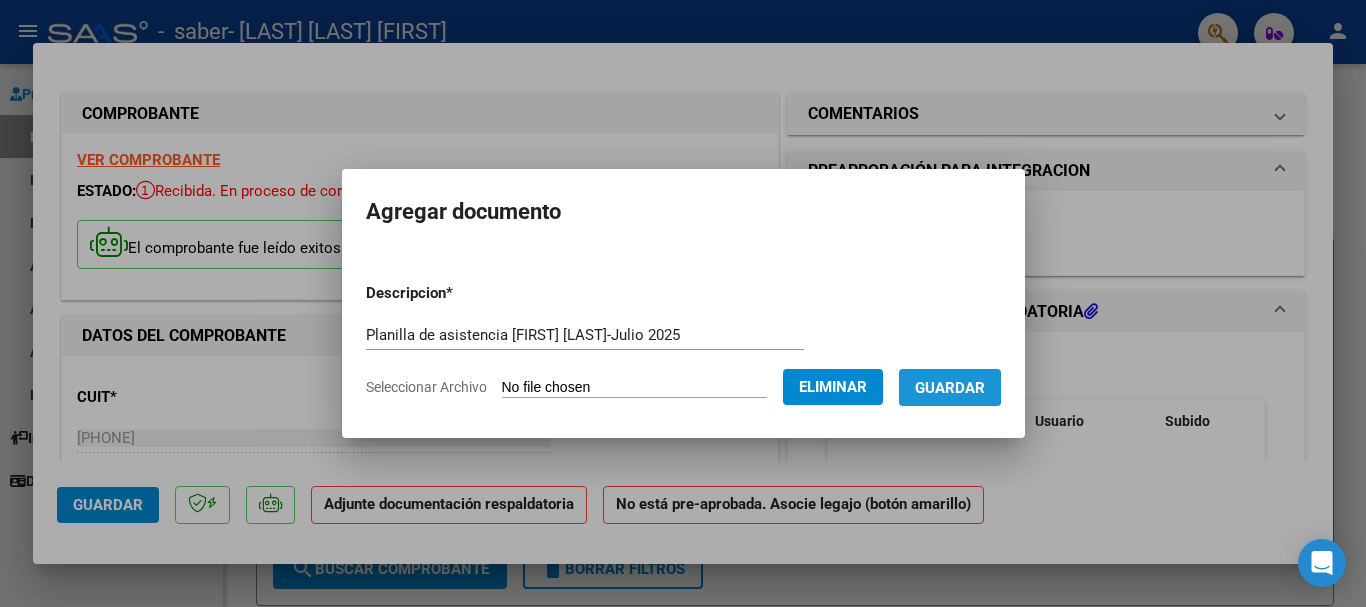 click on "Guardar" at bounding box center (950, 388) 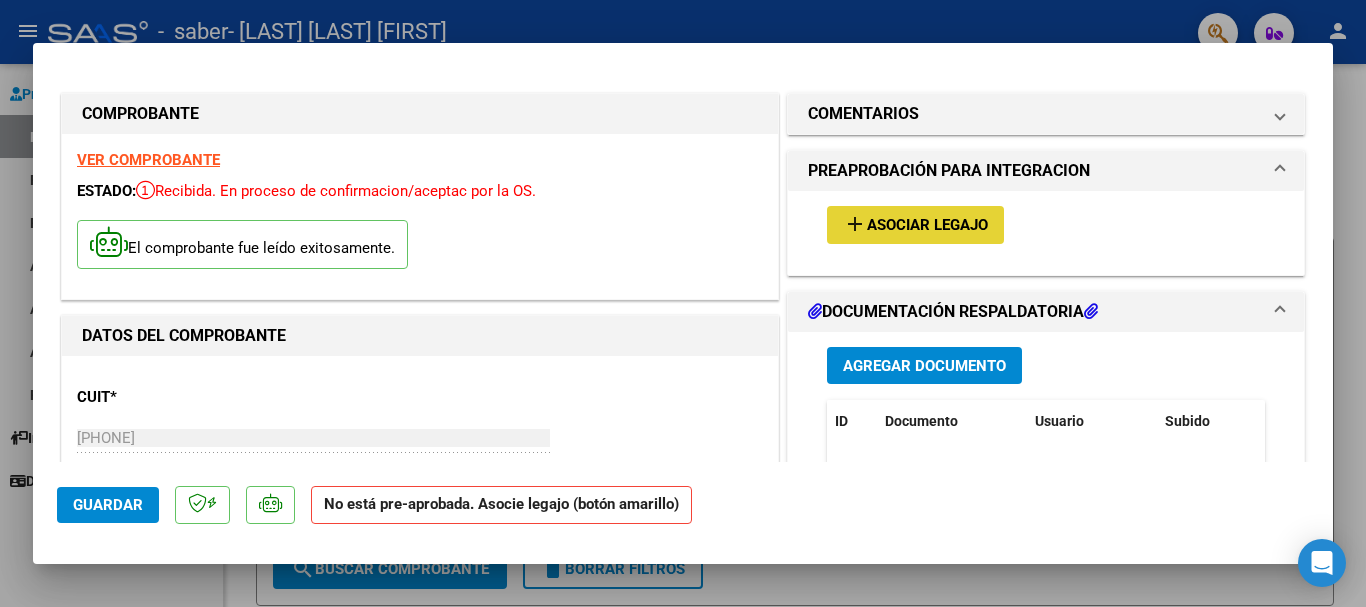 click on "Asociar Legajo" at bounding box center (927, 226) 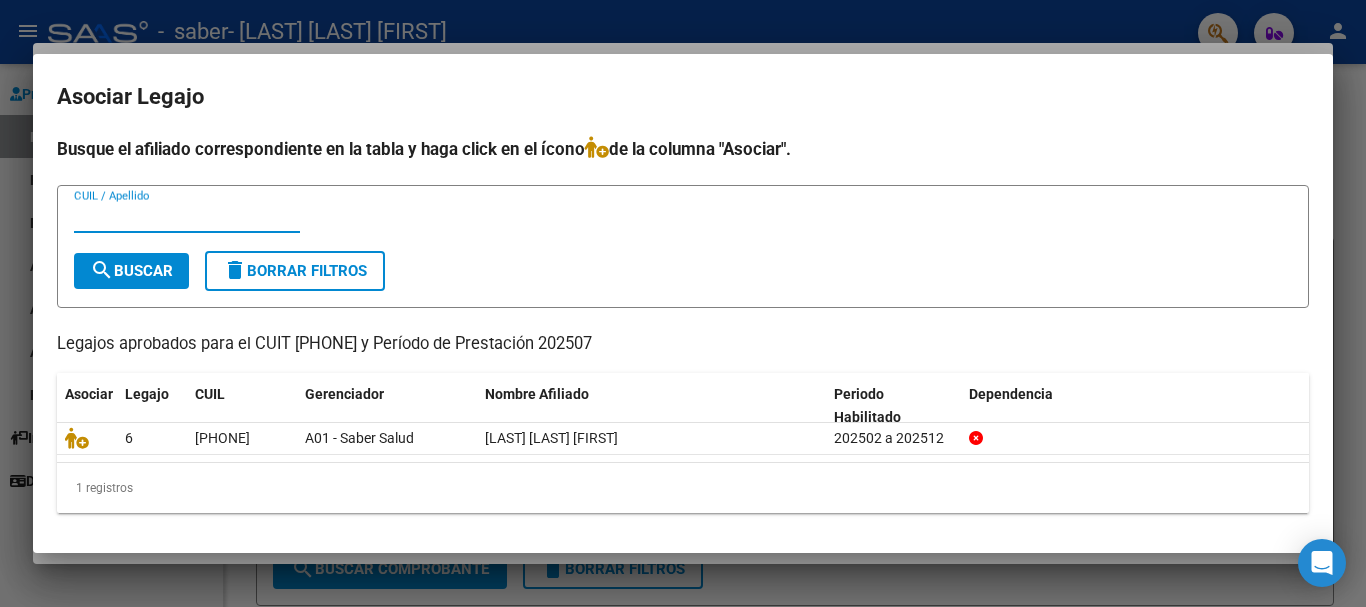 click on "CUIL / Apellido" at bounding box center [187, 217] 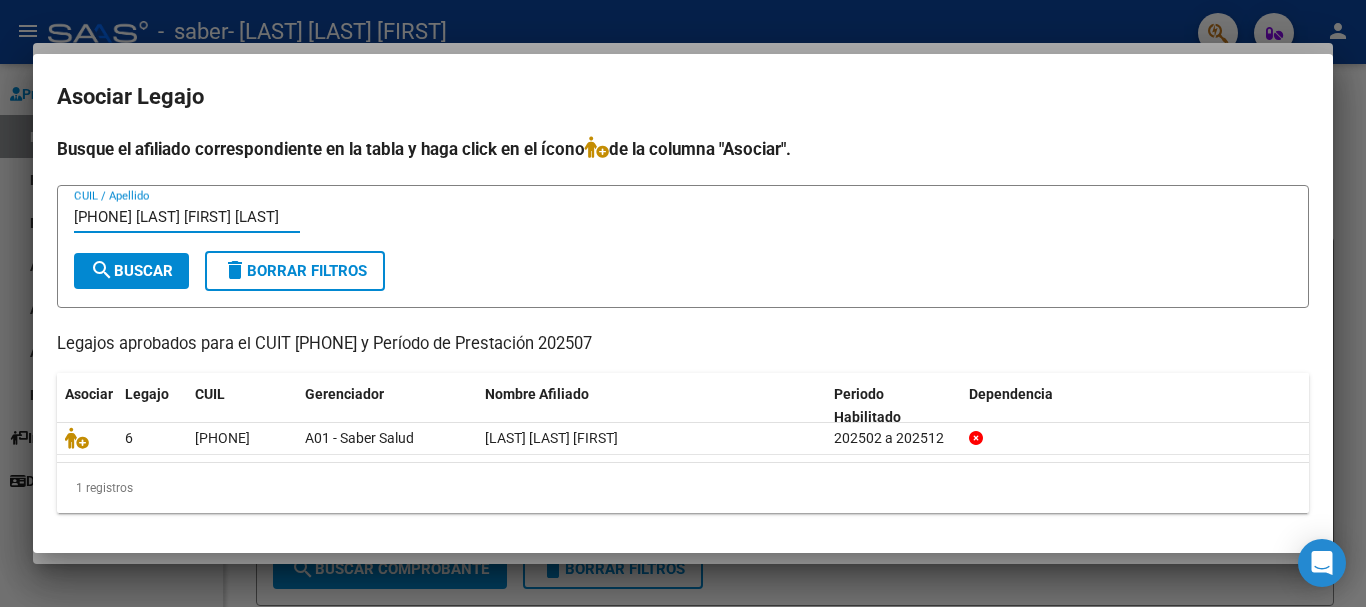 type on "[PHONE] [LAST] [FIRST] [LAST]" 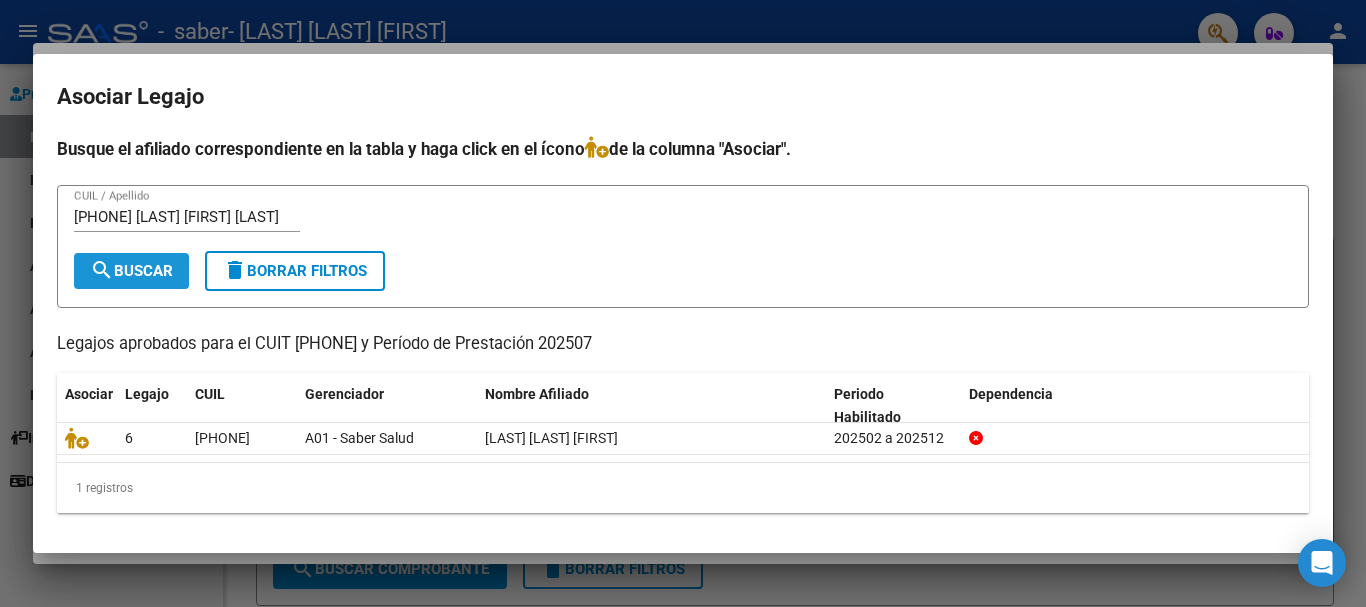 click on "search  Buscar" at bounding box center (131, 271) 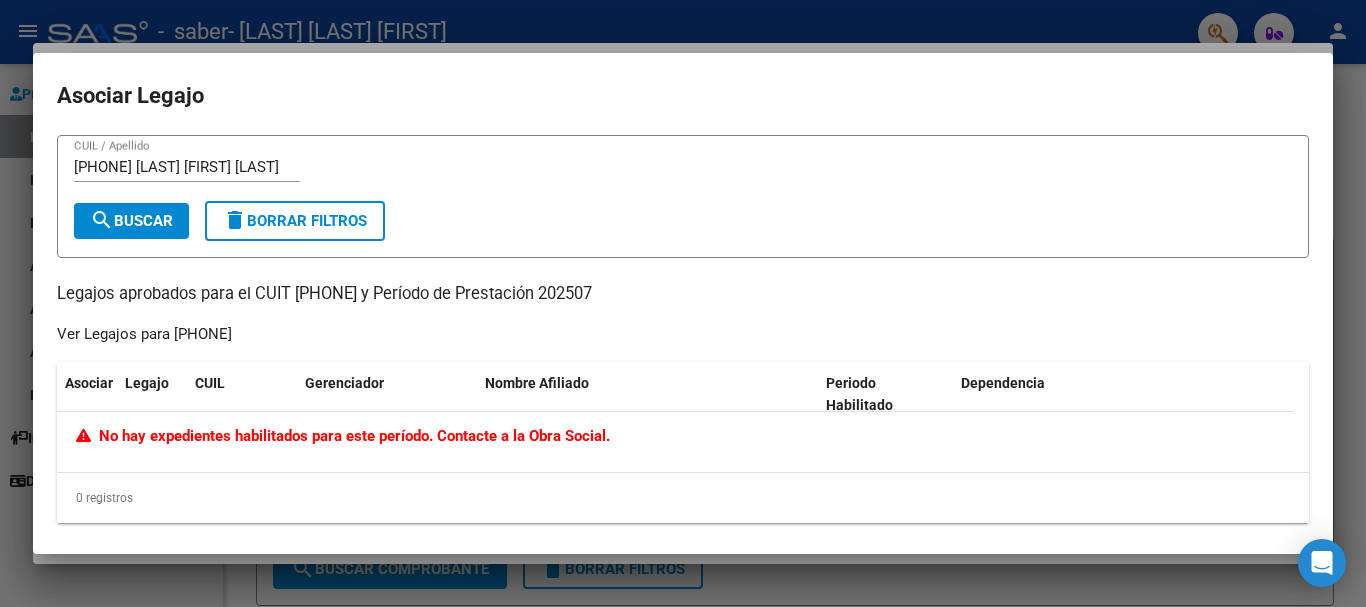 click at bounding box center (683, 303) 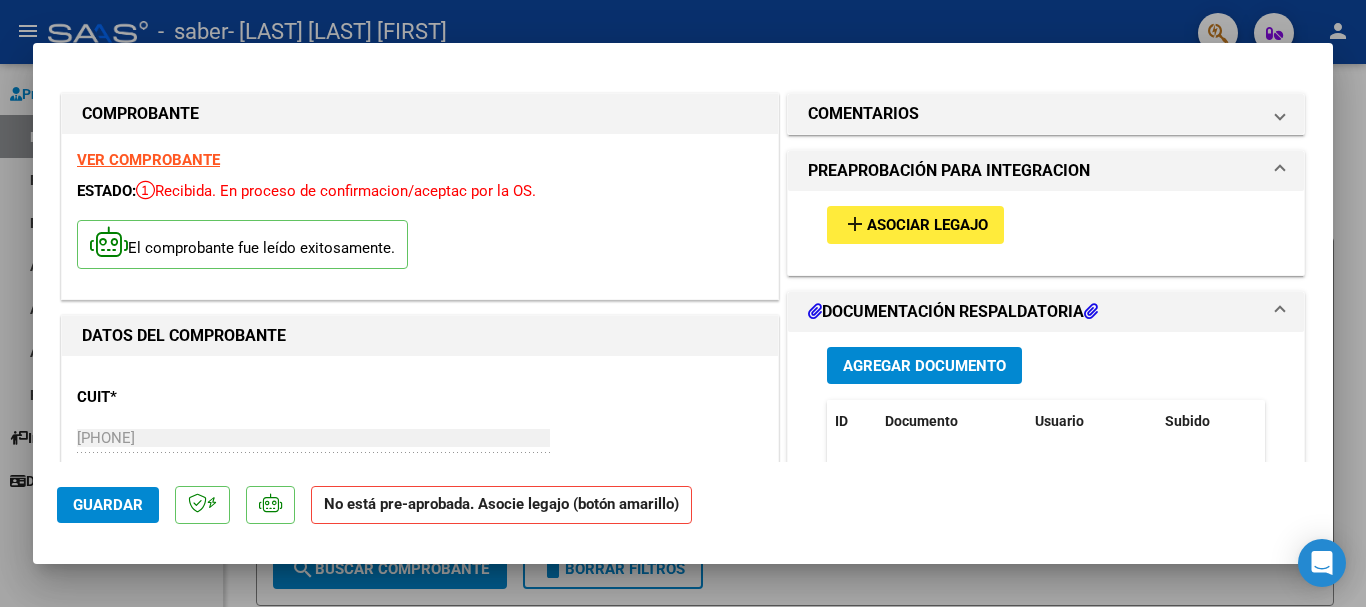 click on "Asociar Legajo" at bounding box center [927, 226] 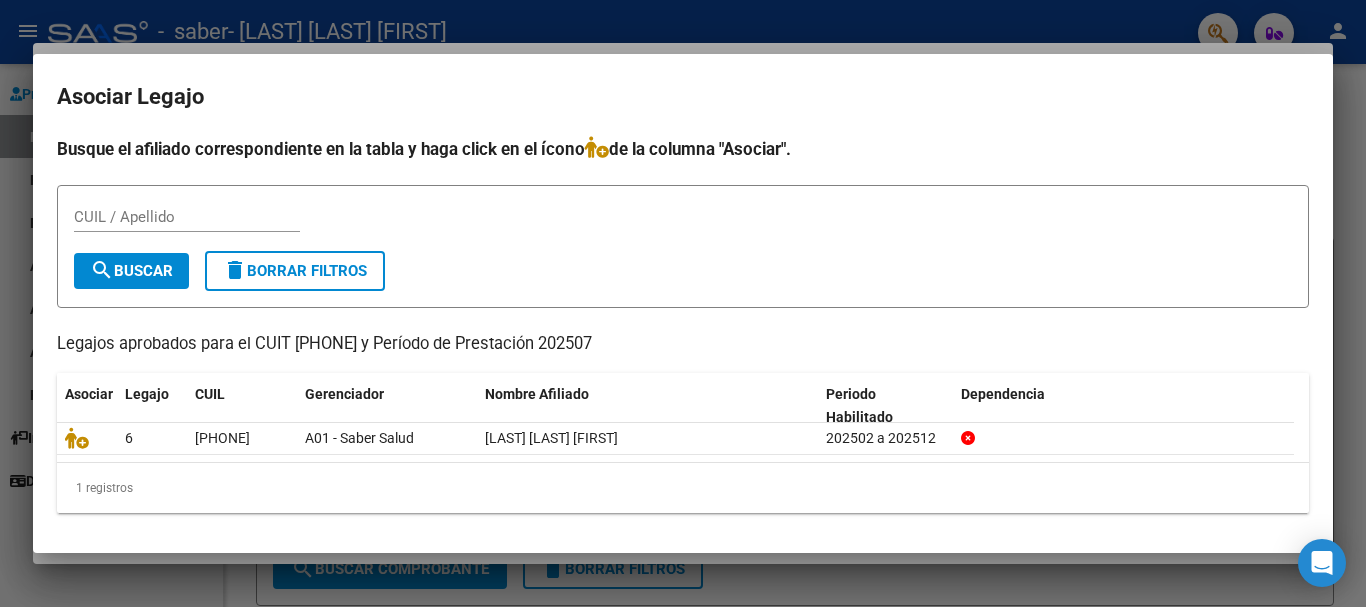 click on "Legajos aprobados para el CUIT [PHONE] y Período de Prestación 202507" at bounding box center [683, 344] 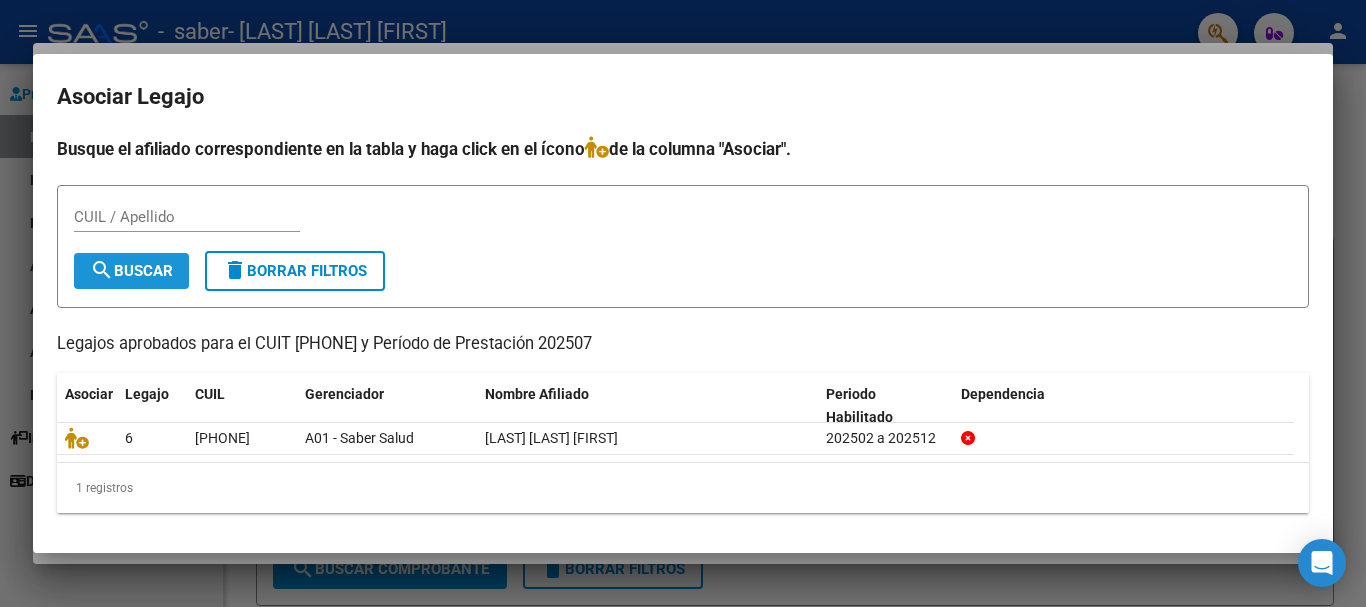 click on "search  Buscar" at bounding box center [131, 271] 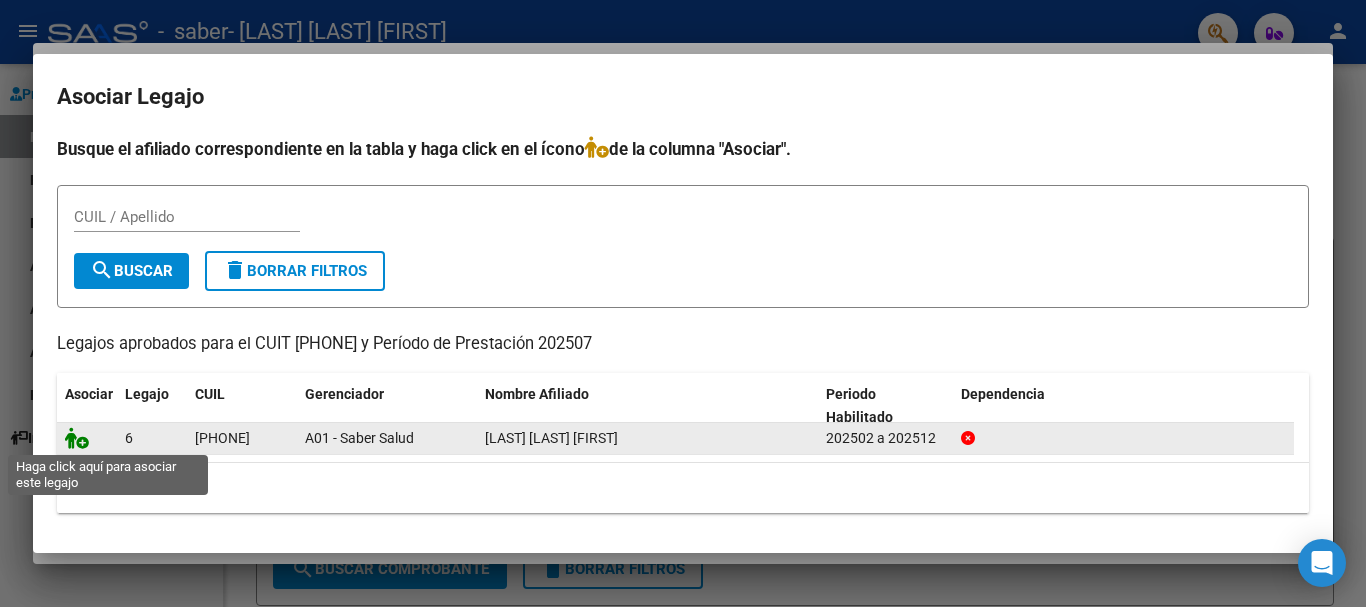 click 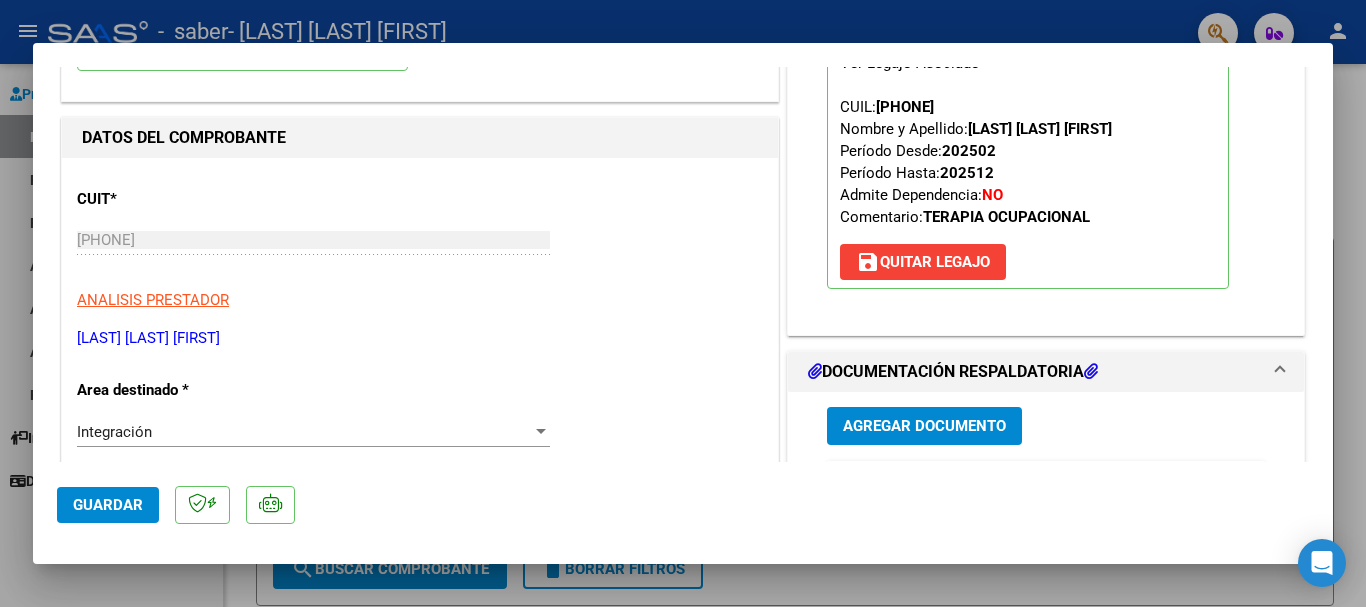 scroll, scrollTop: 200, scrollLeft: 0, axis: vertical 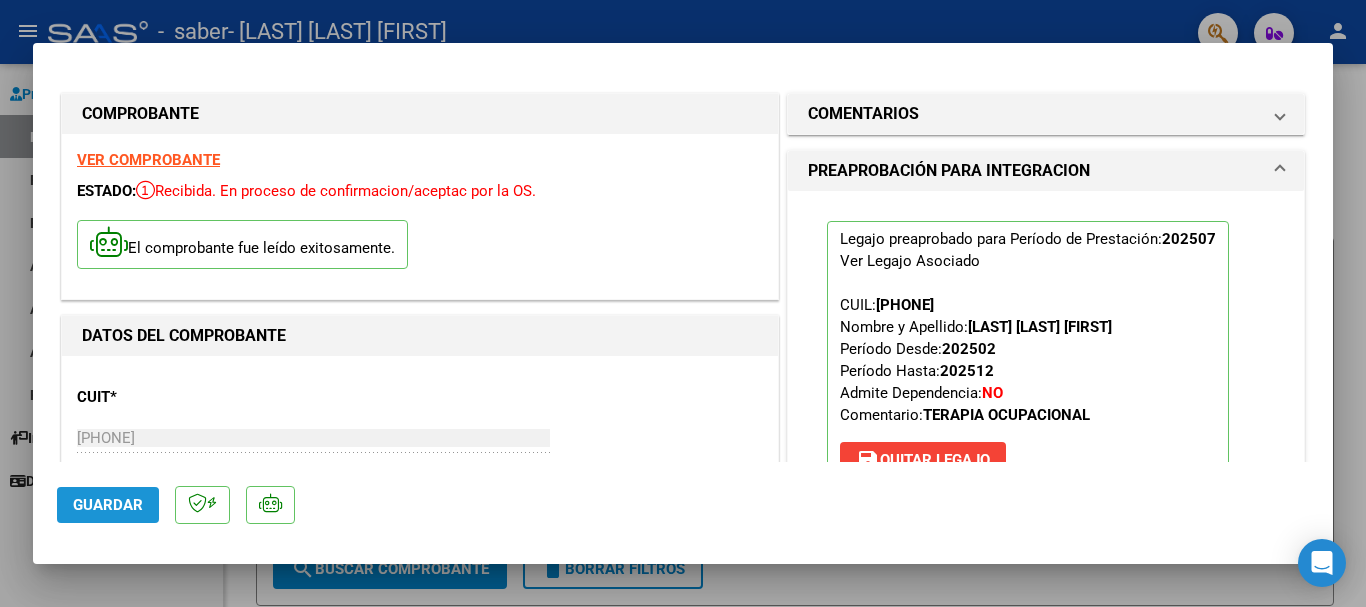 click on "Guardar" 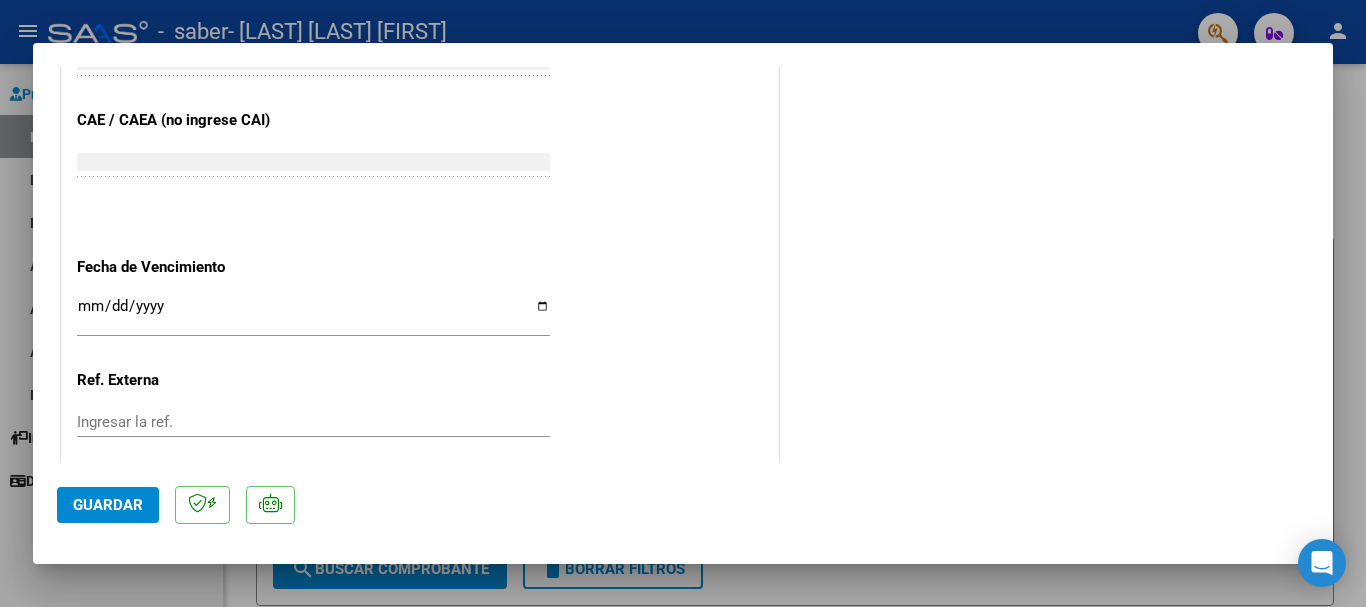 scroll, scrollTop: 1395, scrollLeft: 0, axis: vertical 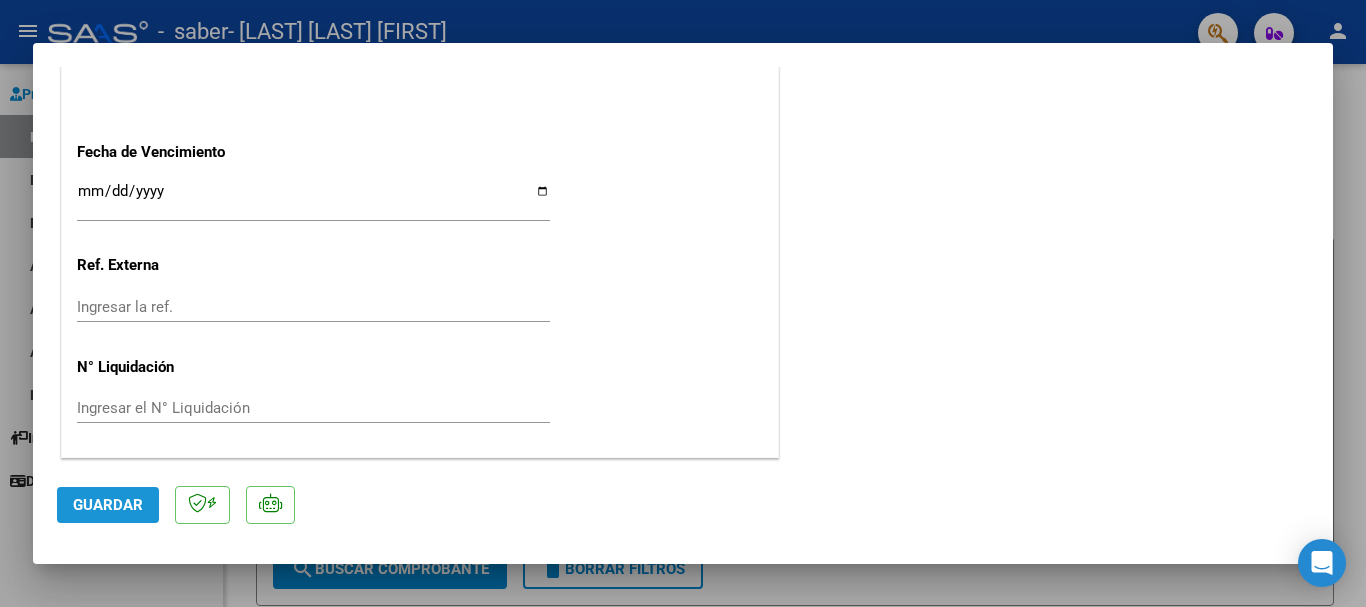click on "Guardar" 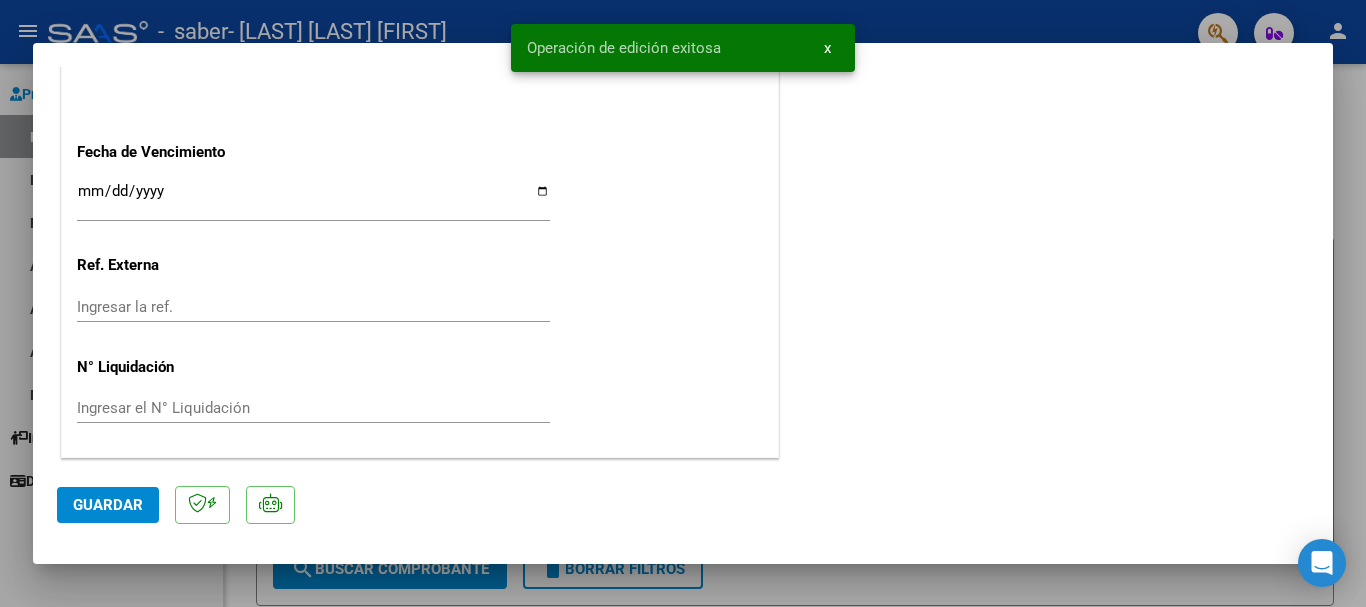 click at bounding box center [683, 303] 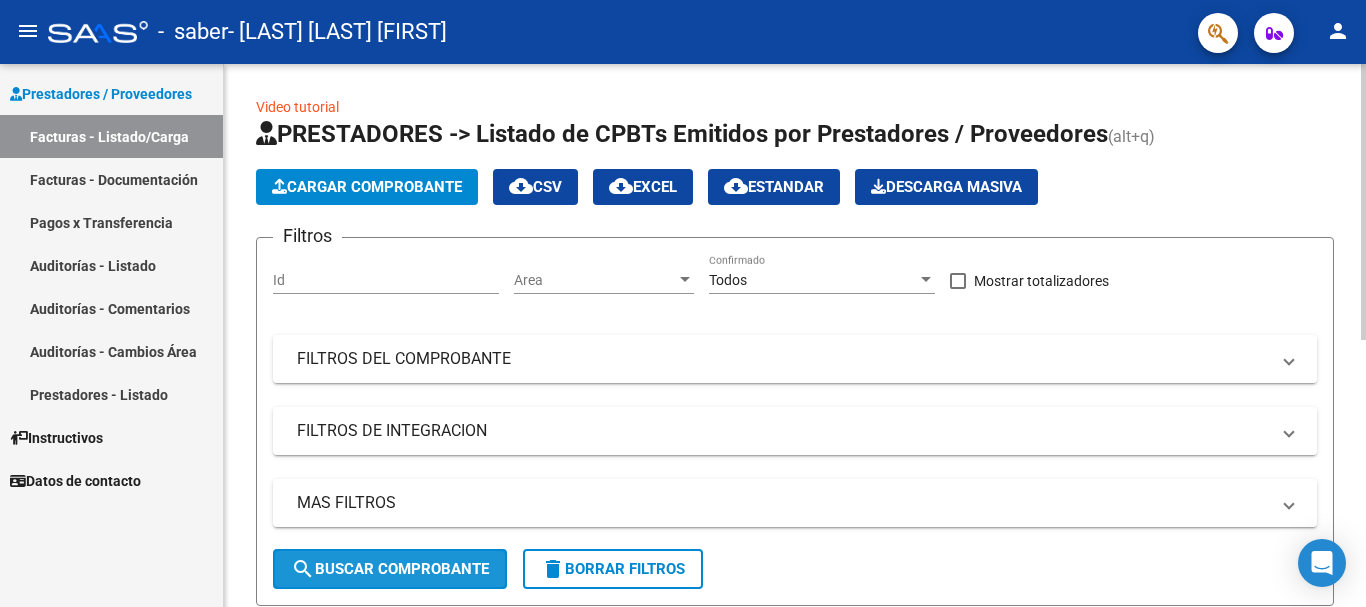 click on "search  Buscar Comprobante" 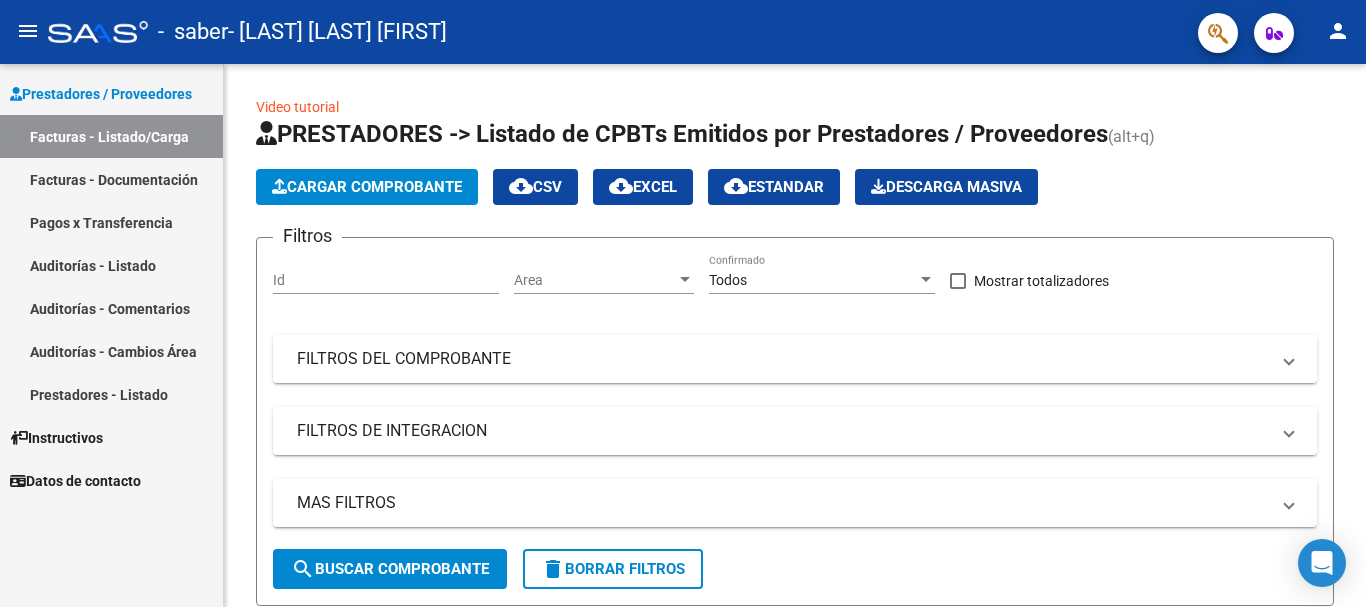 click on "Facturas - Documentación" at bounding box center [111, 179] 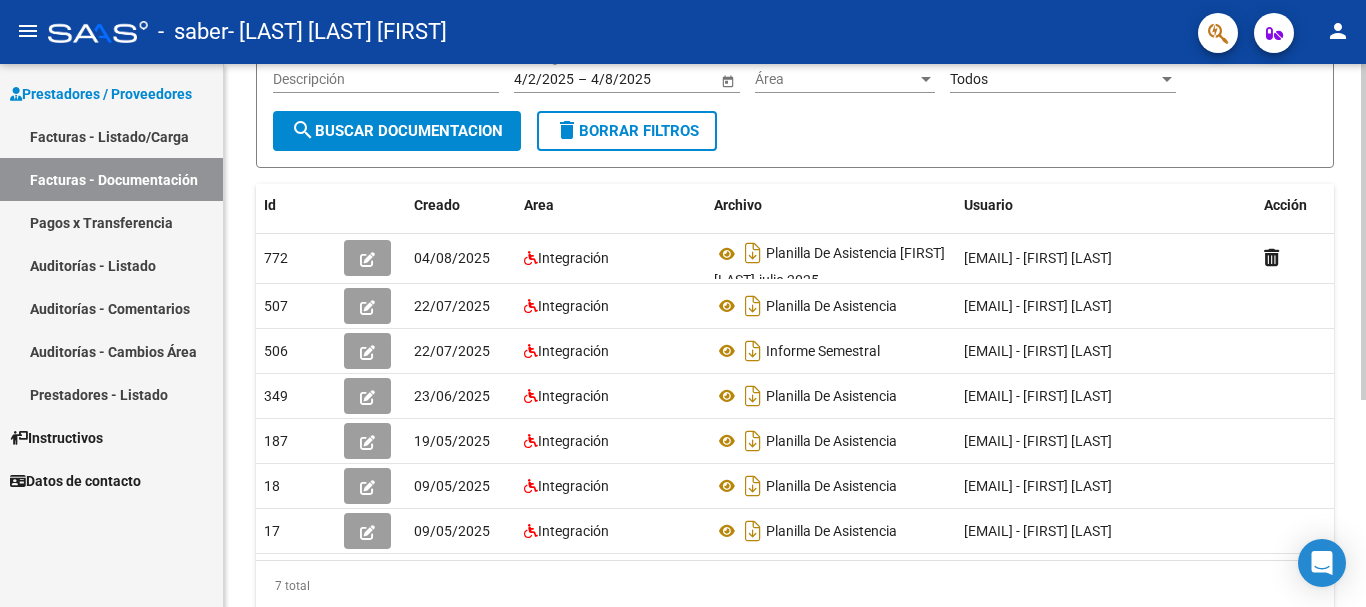 scroll, scrollTop: 257, scrollLeft: 0, axis: vertical 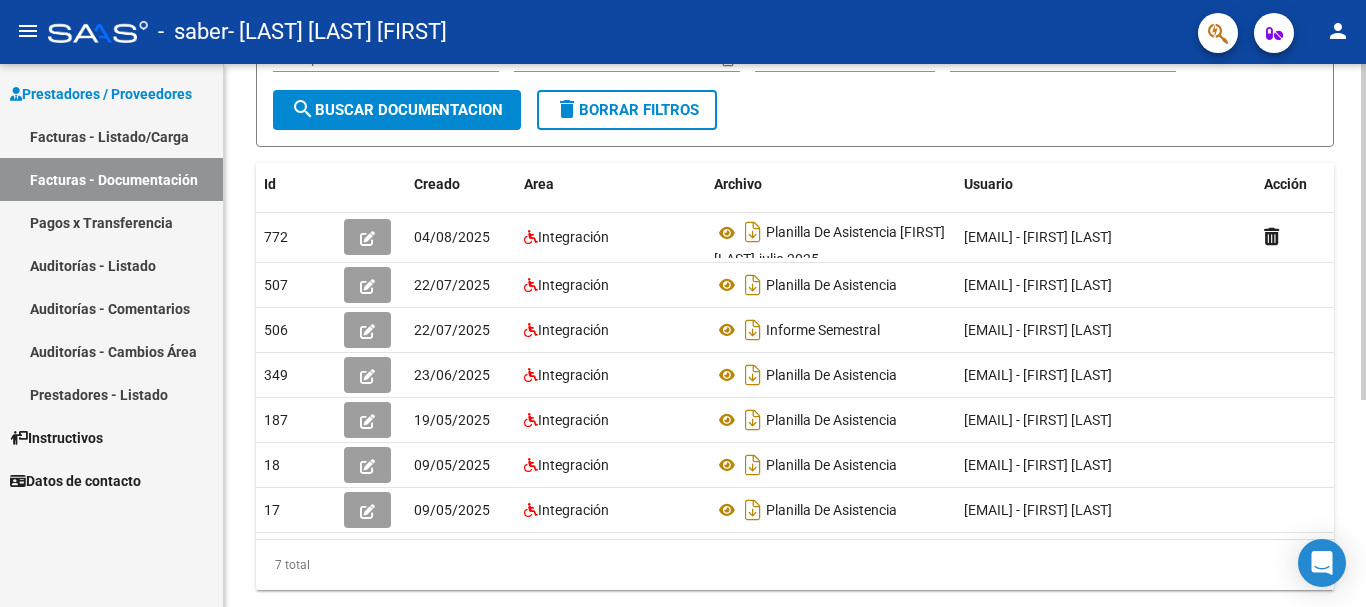 click 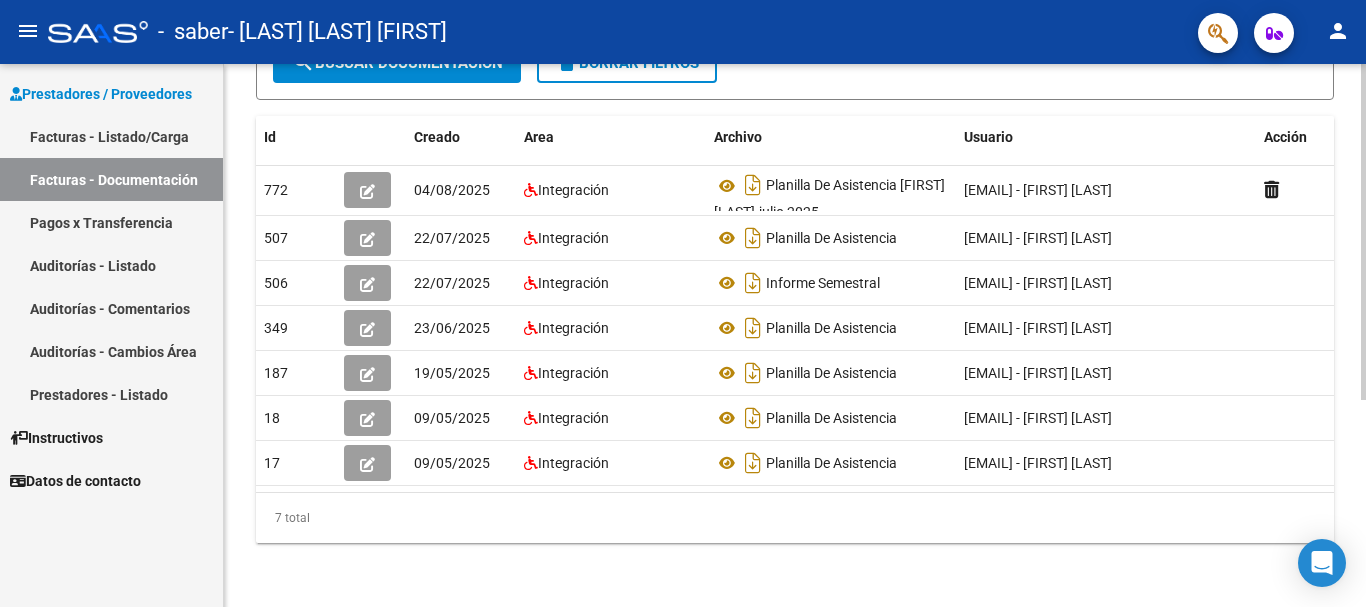 scroll, scrollTop: 335, scrollLeft: 0, axis: vertical 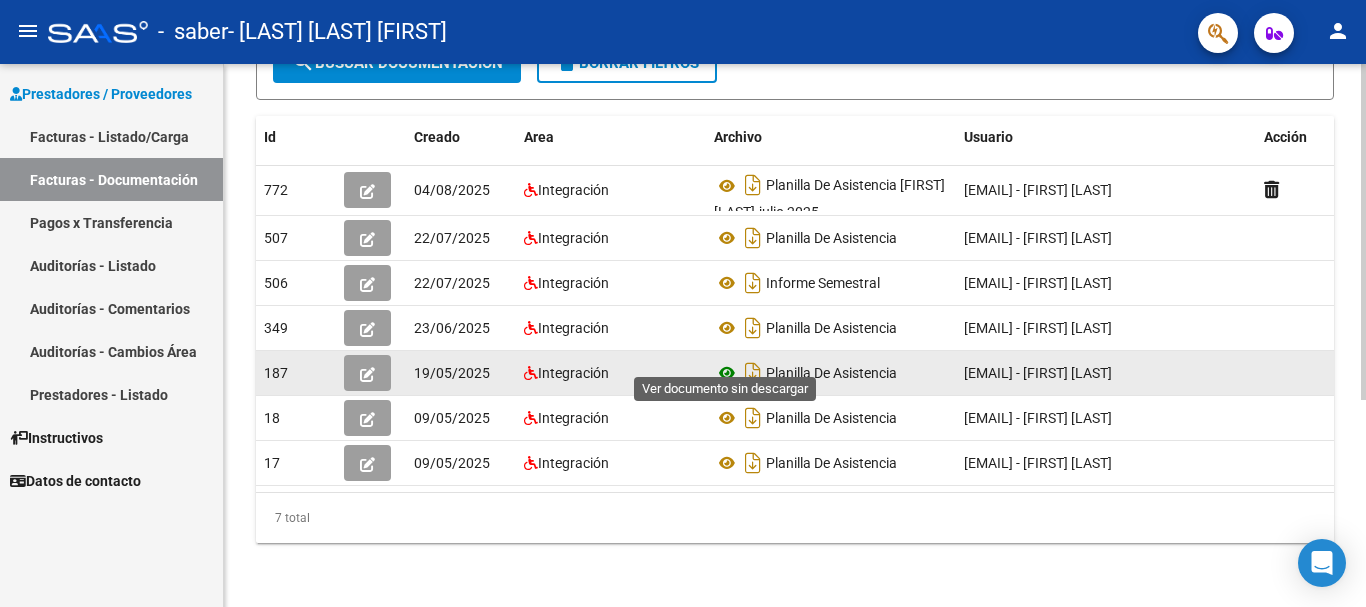click 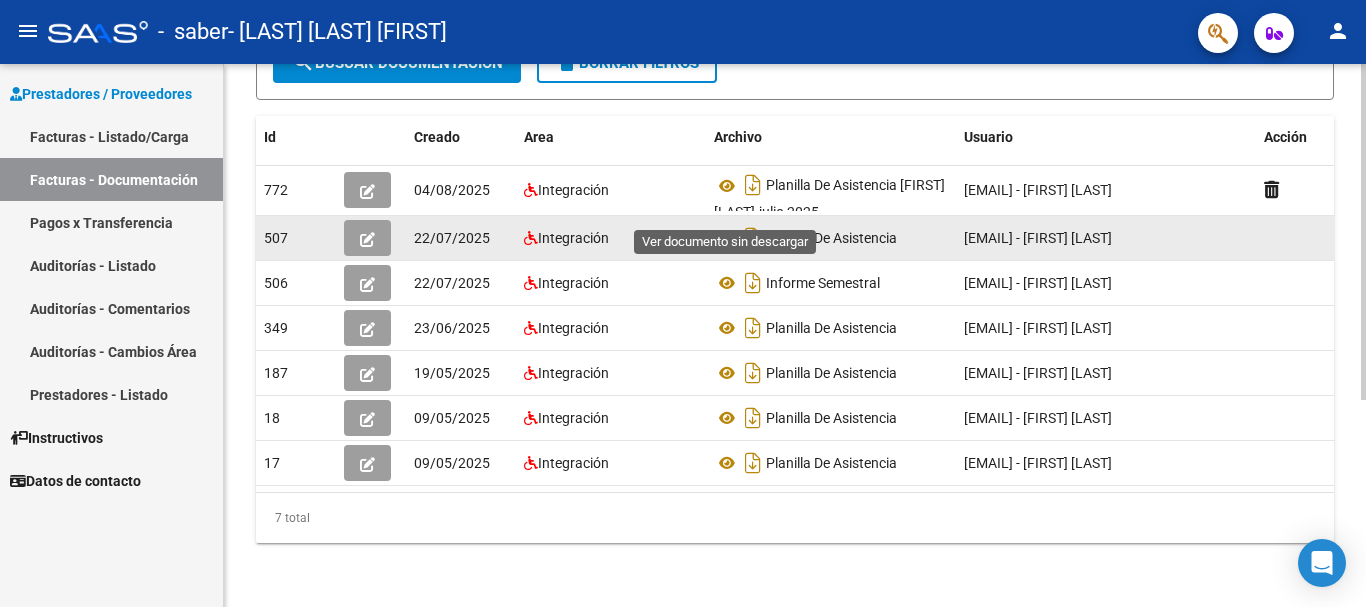 click 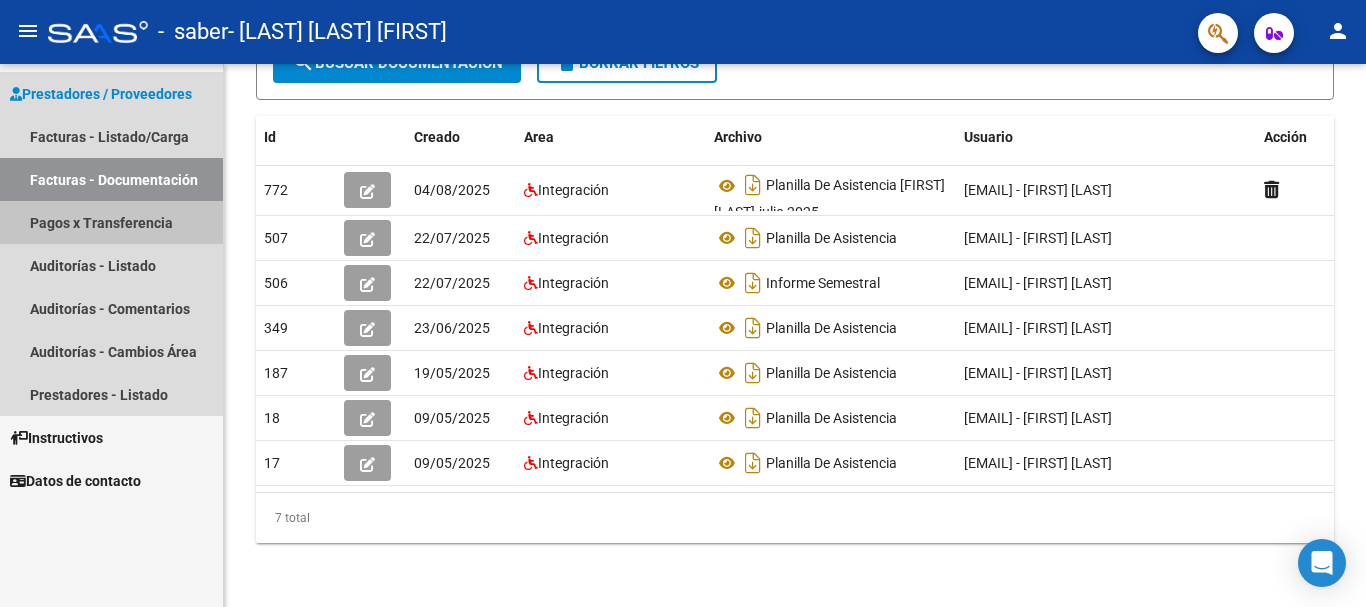 click on "Pagos x Transferencia" at bounding box center (111, 222) 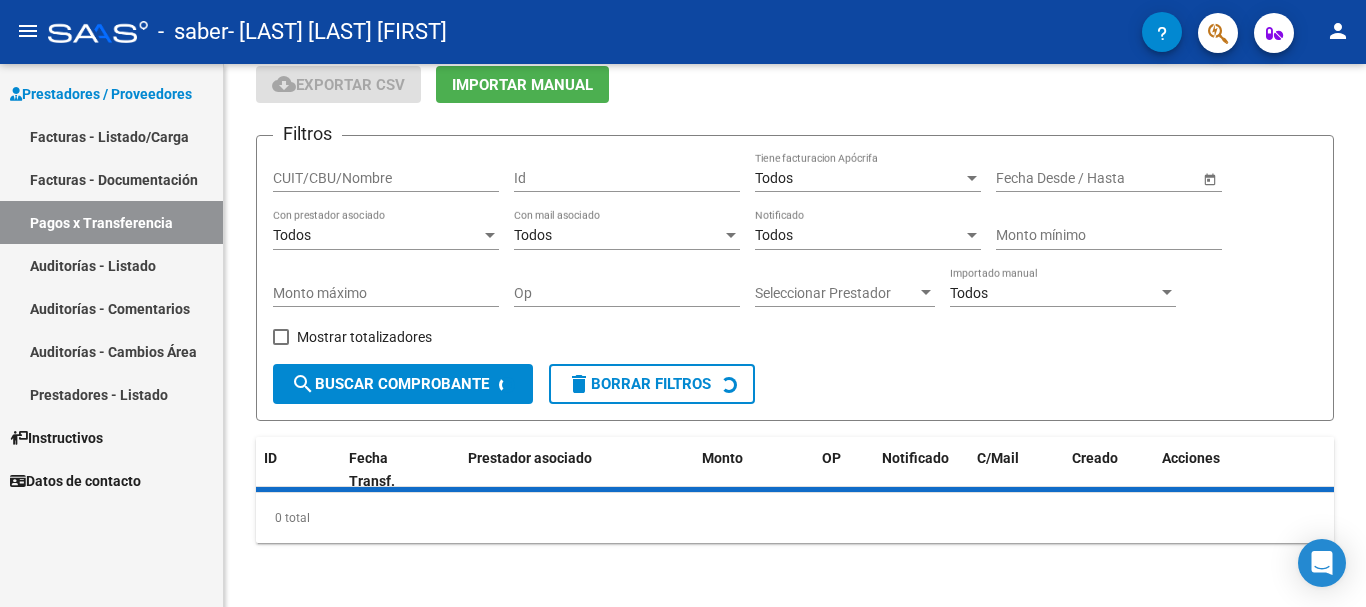 scroll, scrollTop: 0, scrollLeft: 0, axis: both 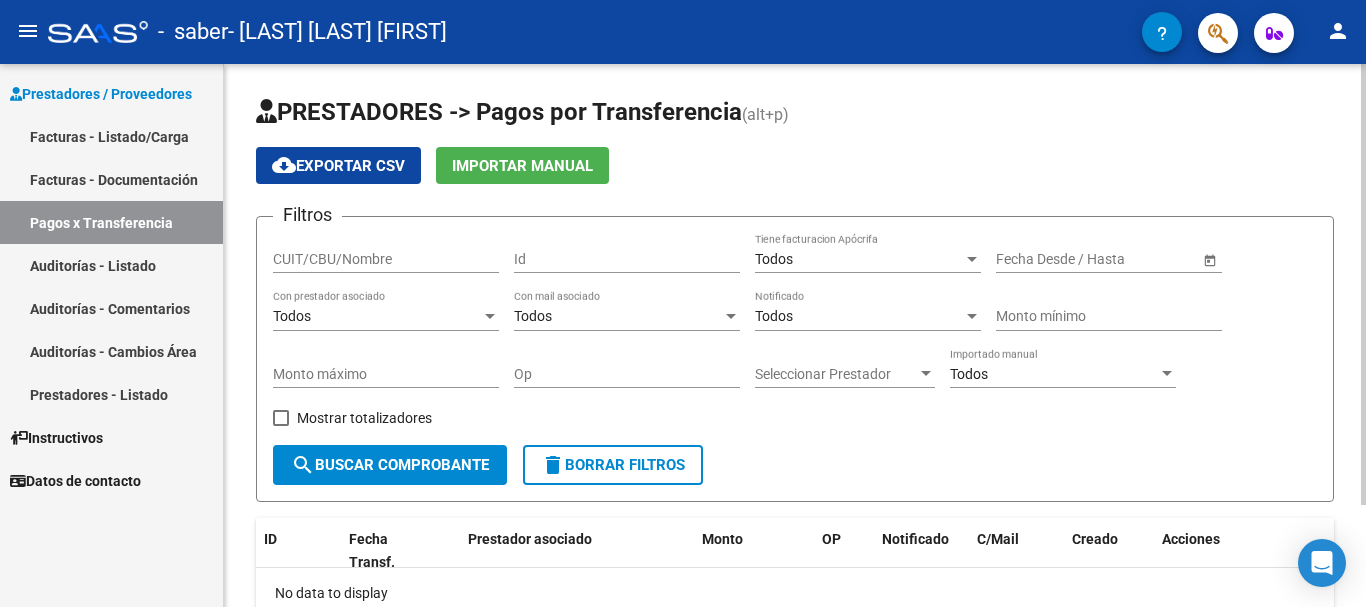 click on "PRESTADORES -> Pagos por Transferencia (alt+p) cloud_download  Exportar CSV   Importar Manual Filtros CUIT/CBU/Nombre Id Todos Tiene facturacion Apócrifa Start date – End date Fecha Desde / Hasta Todos Con prestador asociado Todos Con mail asociado Todos Notificado Monto mínimo Monto máximo Op Seleccionar Prestador Seleccionar Prestador Todos Importado manual    Mostrar totalizadores  search  Buscar Comprobante  delete  Borrar Filtros  ID Fecha Transf. Prestador asociado Monto OP Notificado C/Mail Creado Acciones No data to display  0 total   1" 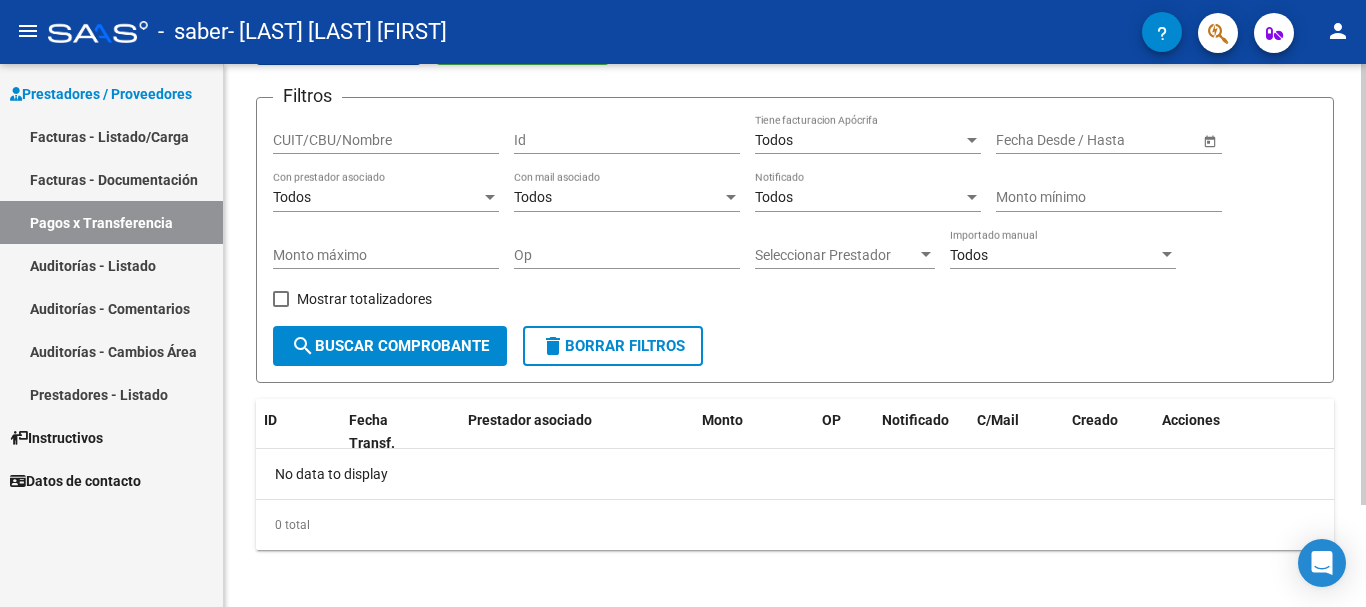 scroll, scrollTop: 126, scrollLeft: 0, axis: vertical 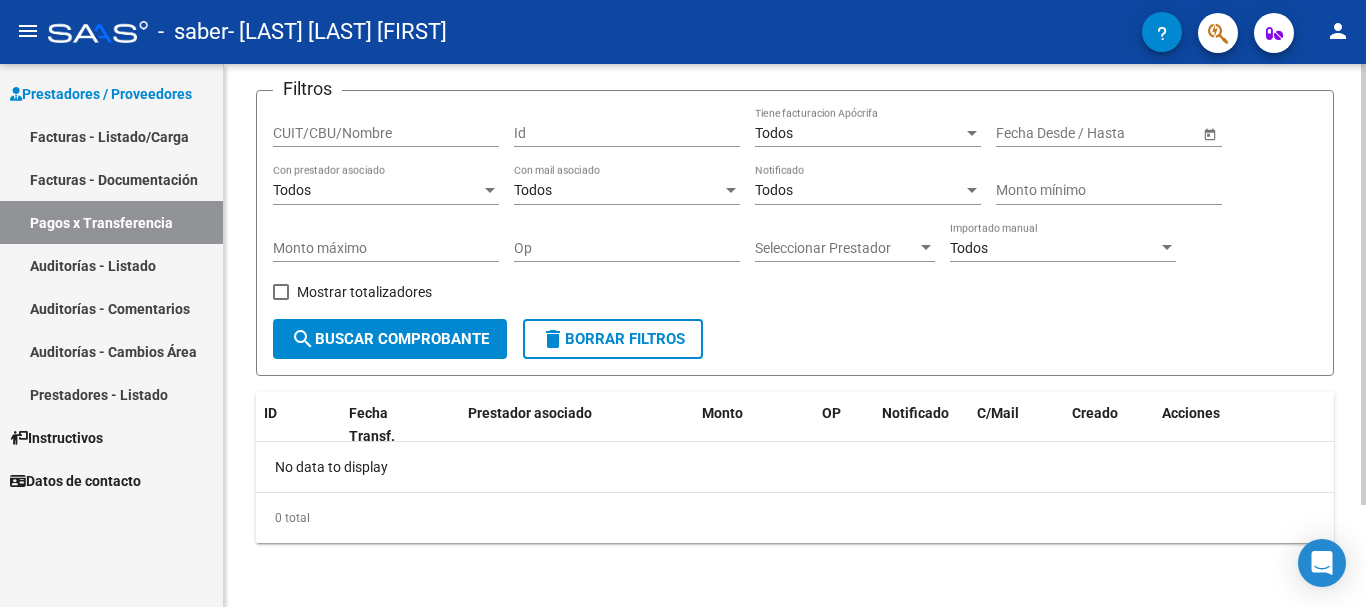 click on "PRESTADORES -> Pagos por Transferencia (alt+p) cloud_download  Exportar CSV   Importar Manual Filtros CUIT/CBU/Nombre Id Todos Tiene facturacion Apócrifa Start date – End date Fecha Desde / Hasta Todos Con prestador asociado Todos Con mail asociado Todos Notificado Monto mínimo Monto máximo Op Seleccionar Prestador Seleccionar Prestador Todos Importado manual    Mostrar totalizadores  search  Buscar Comprobante  delete  Borrar Filtros  ID Fecha Transf. Prestador asociado Monto OP Notificado C/Mail Creado Acciones No data to display  0 total   1" 